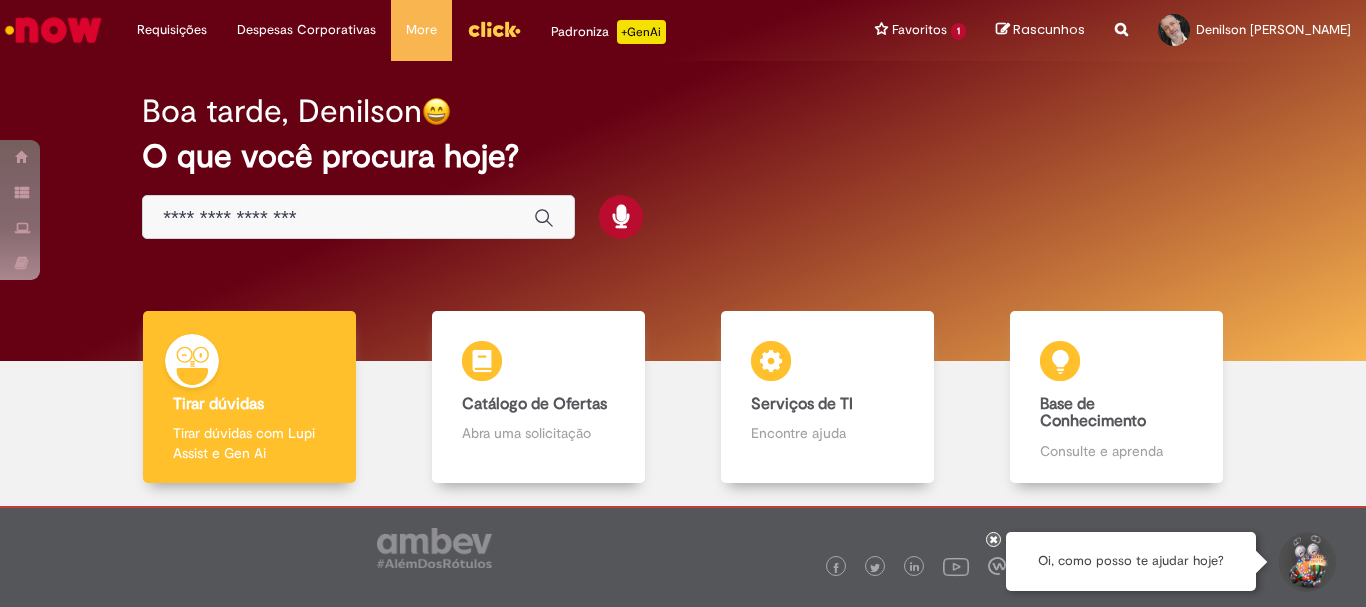 scroll, scrollTop: 0, scrollLeft: 0, axis: both 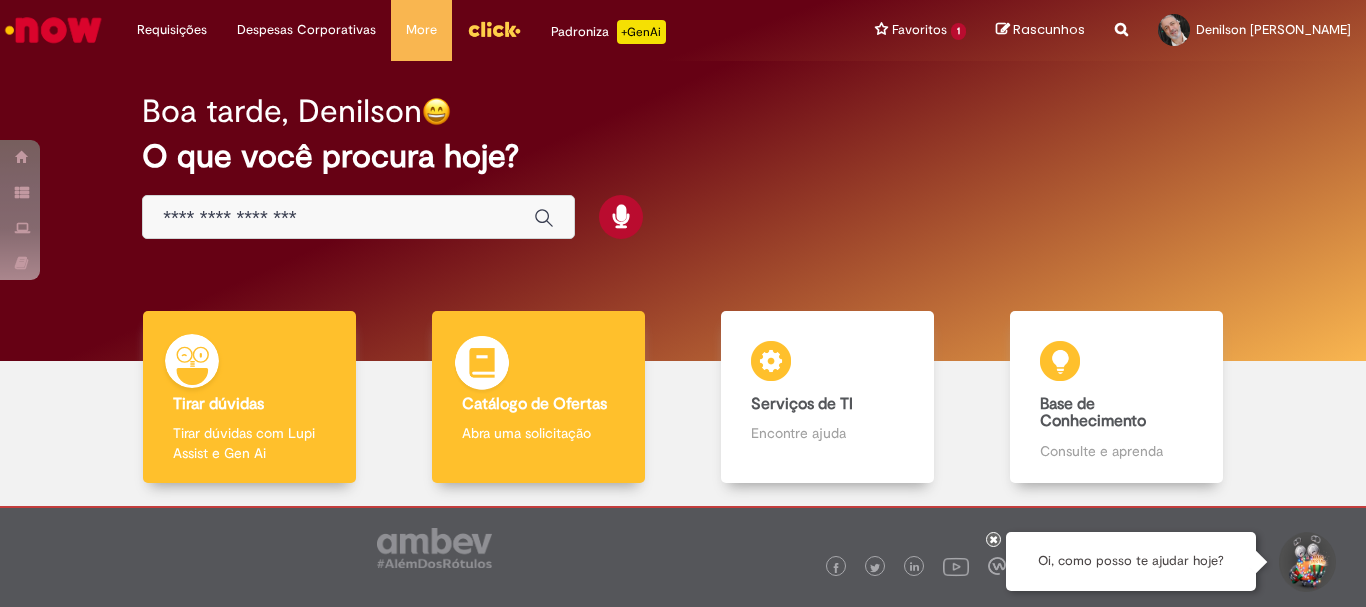 click on "Catálogo de Ofertas" at bounding box center (534, 404) 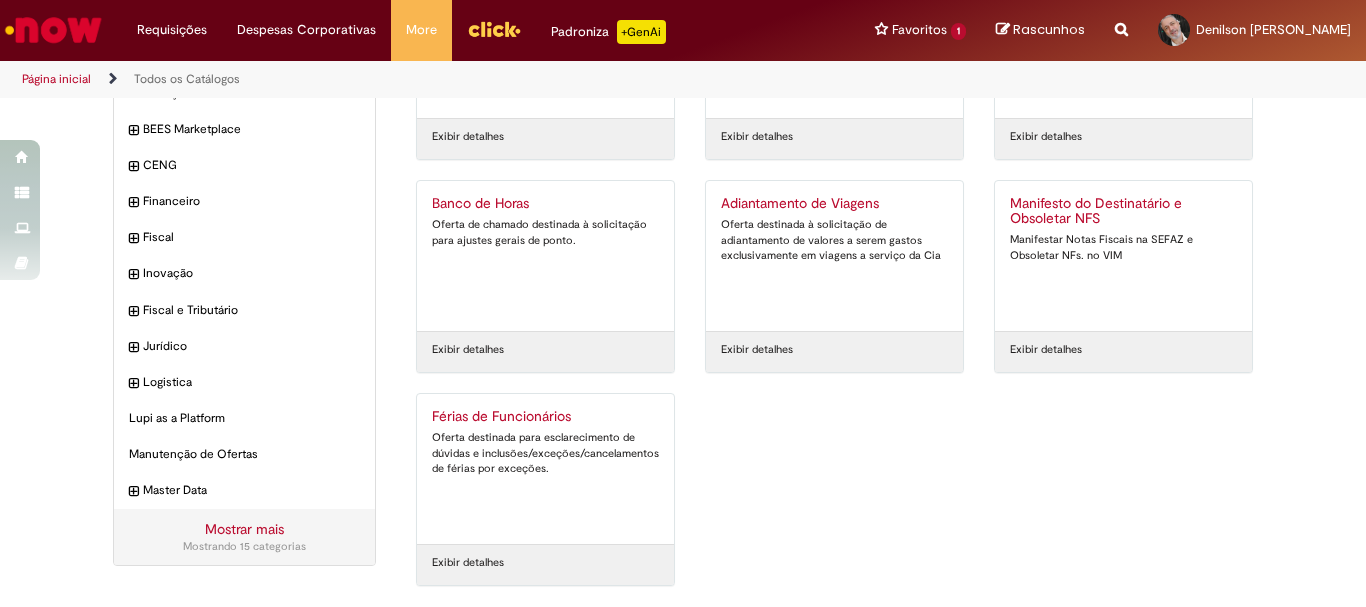 scroll, scrollTop: 0, scrollLeft: 0, axis: both 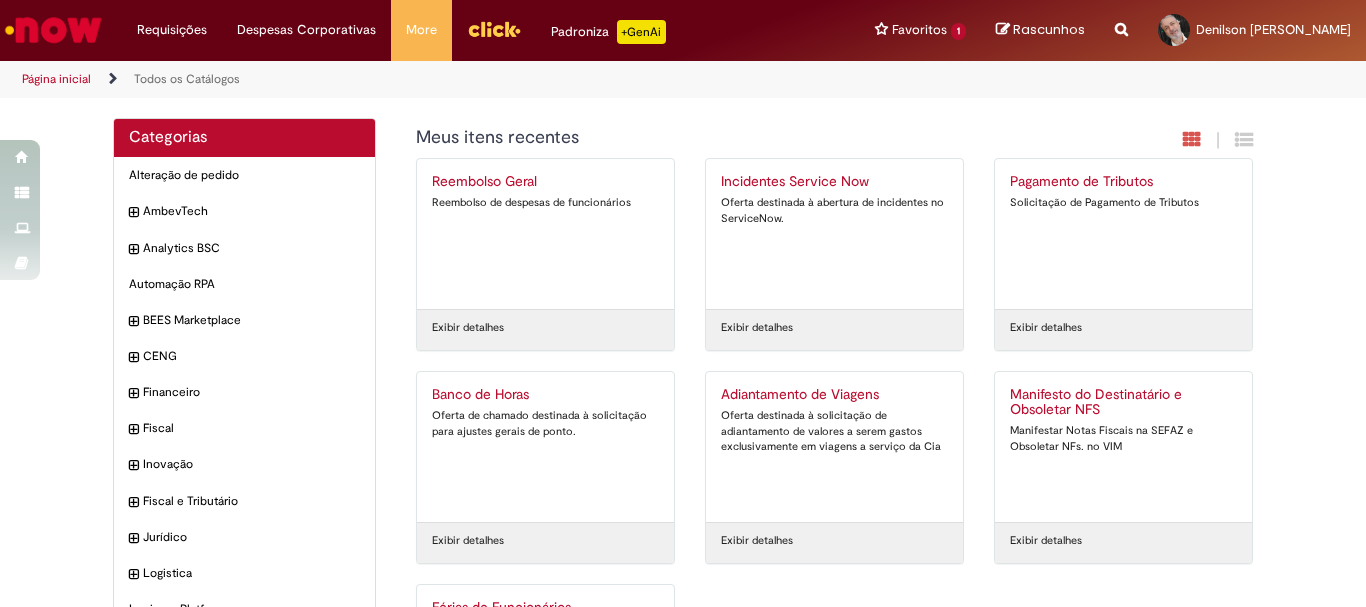 click at bounding box center [1121, 18] 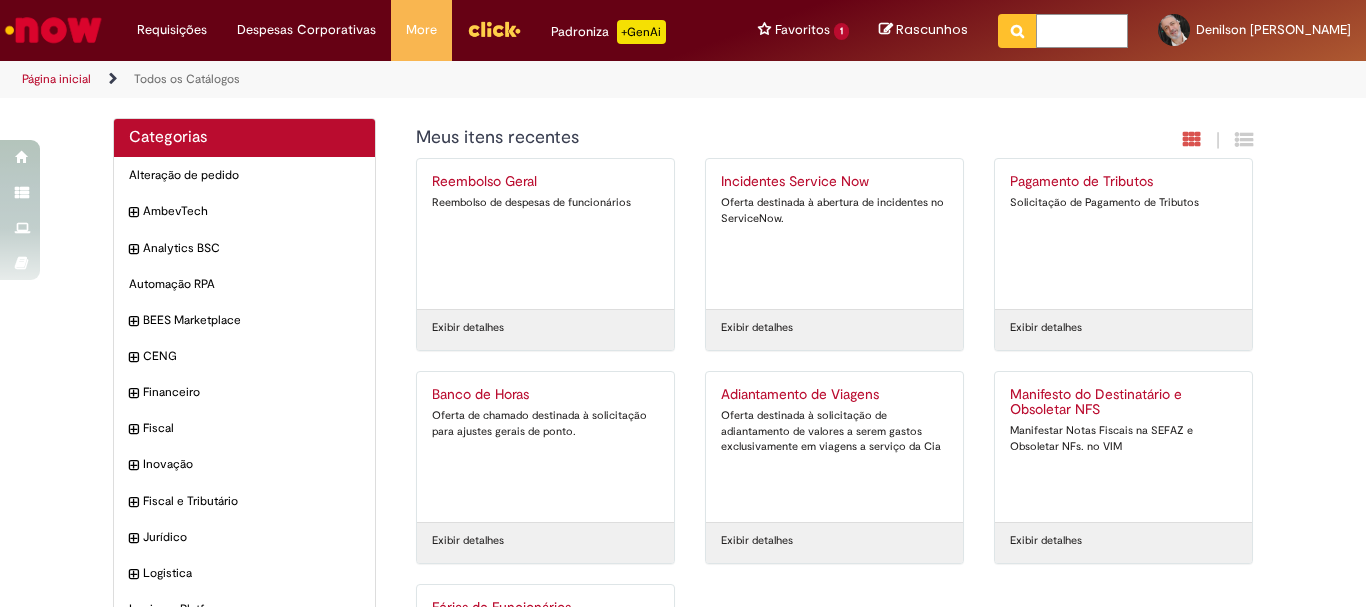 click at bounding box center (1082, 31) 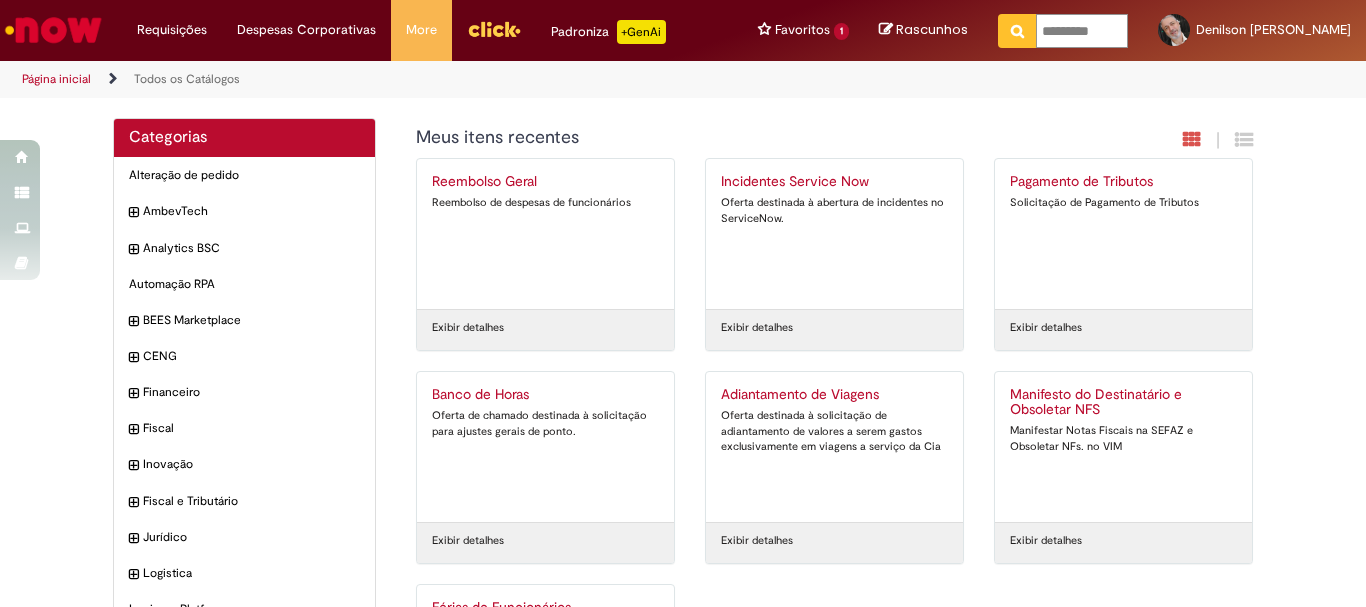 type on "**********" 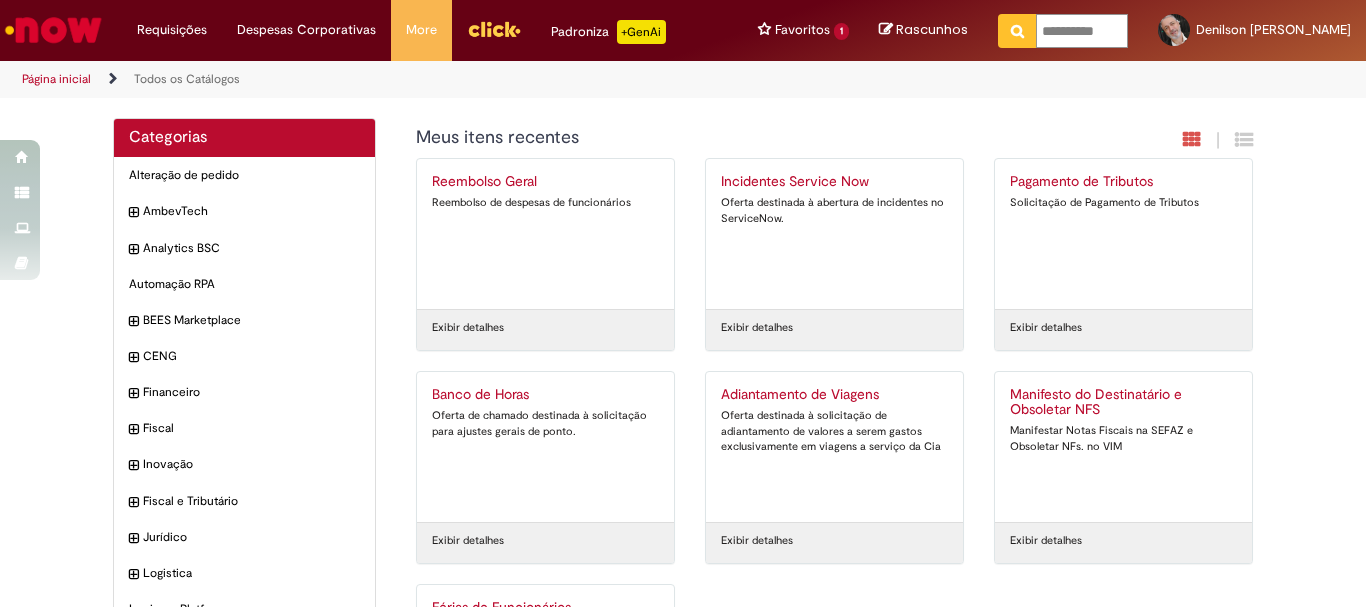 click at bounding box center (1017, 31) 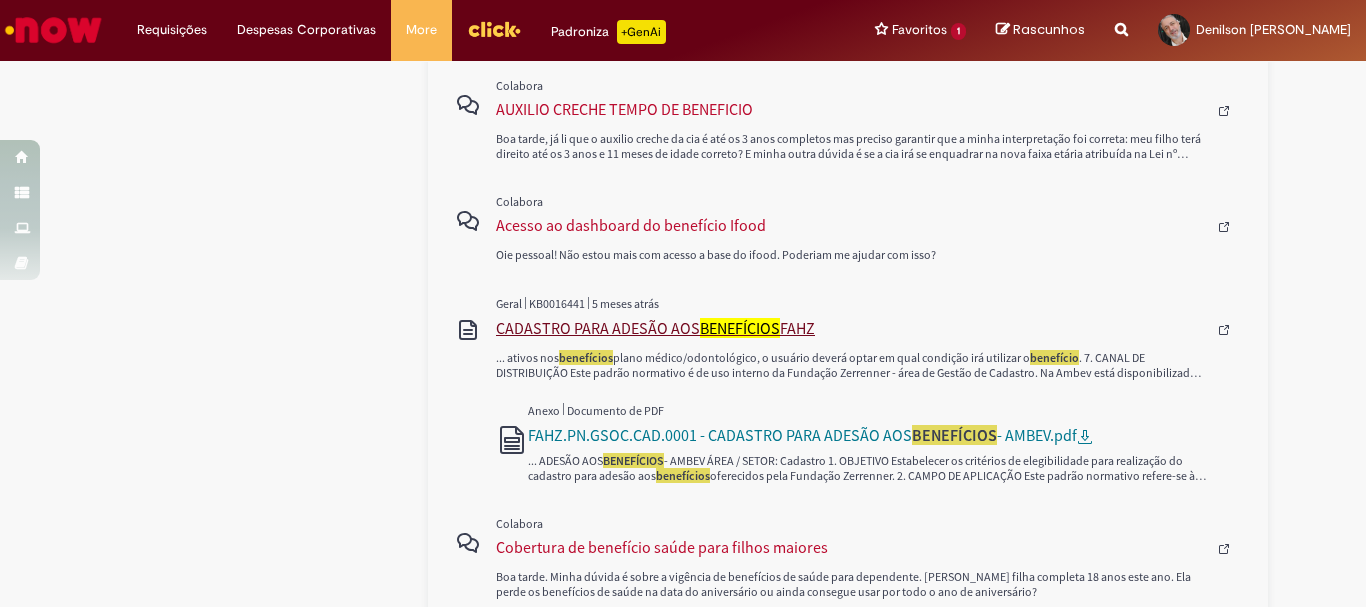 scroll, scrollTop: 1200, scrollLeft: 0, axis: vertical 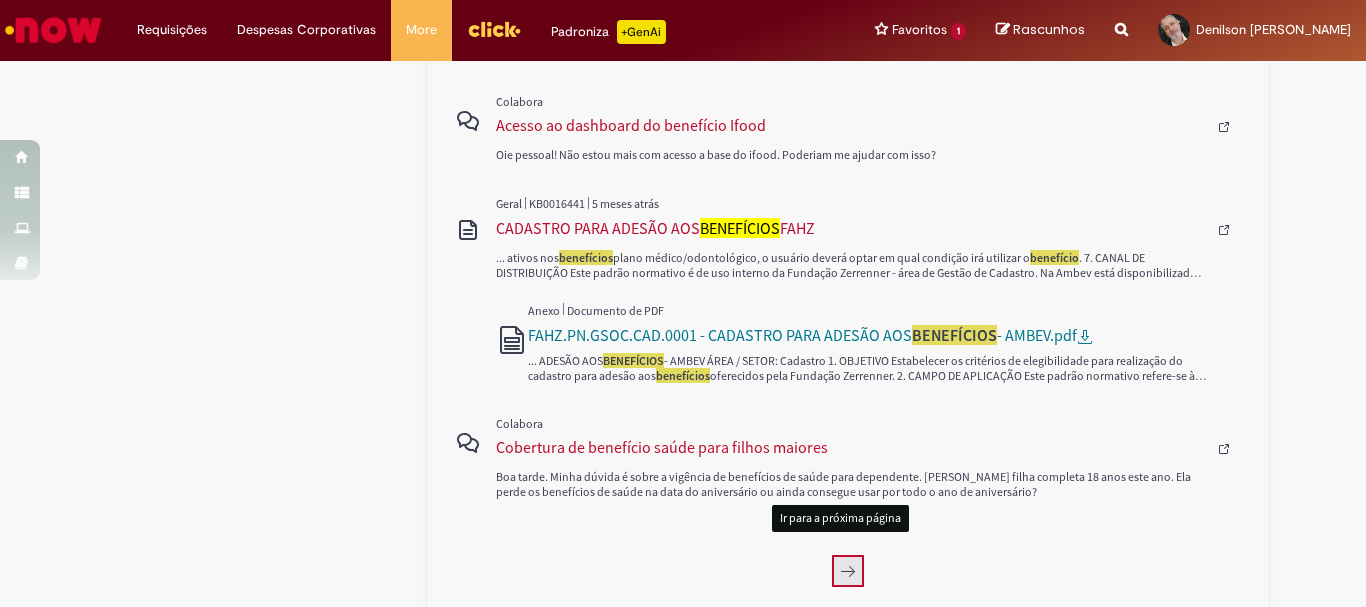 click 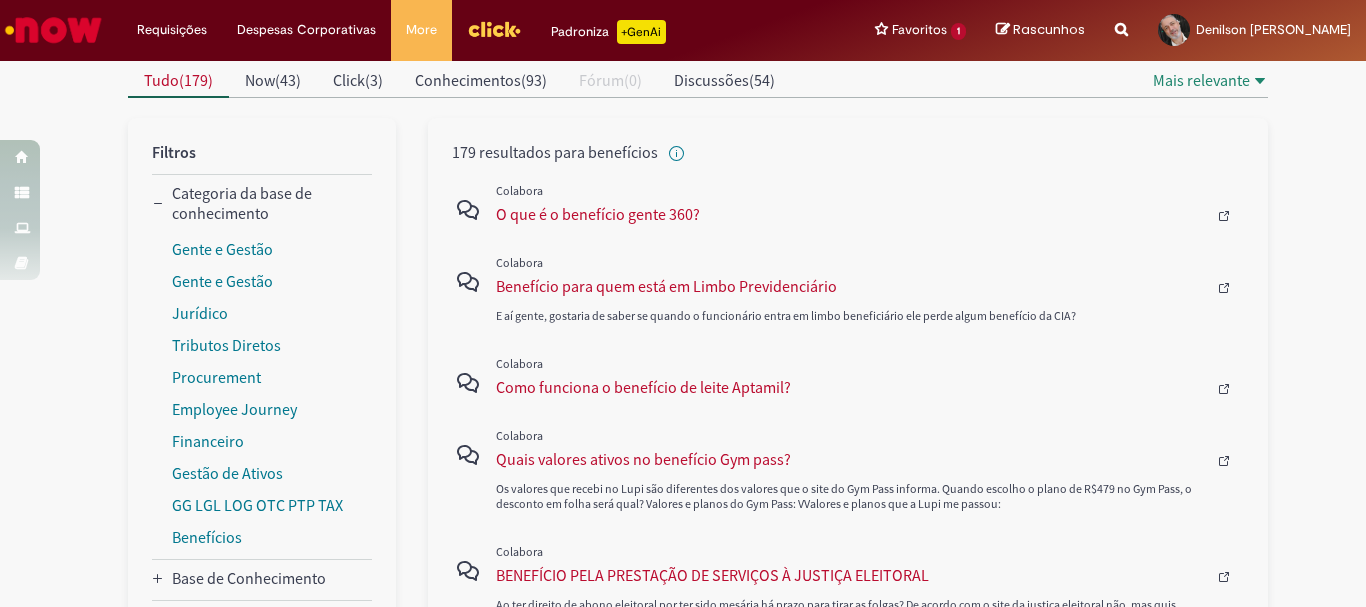 scroll, scrollTop: 93, scrollLeft: 0, axis: vertical 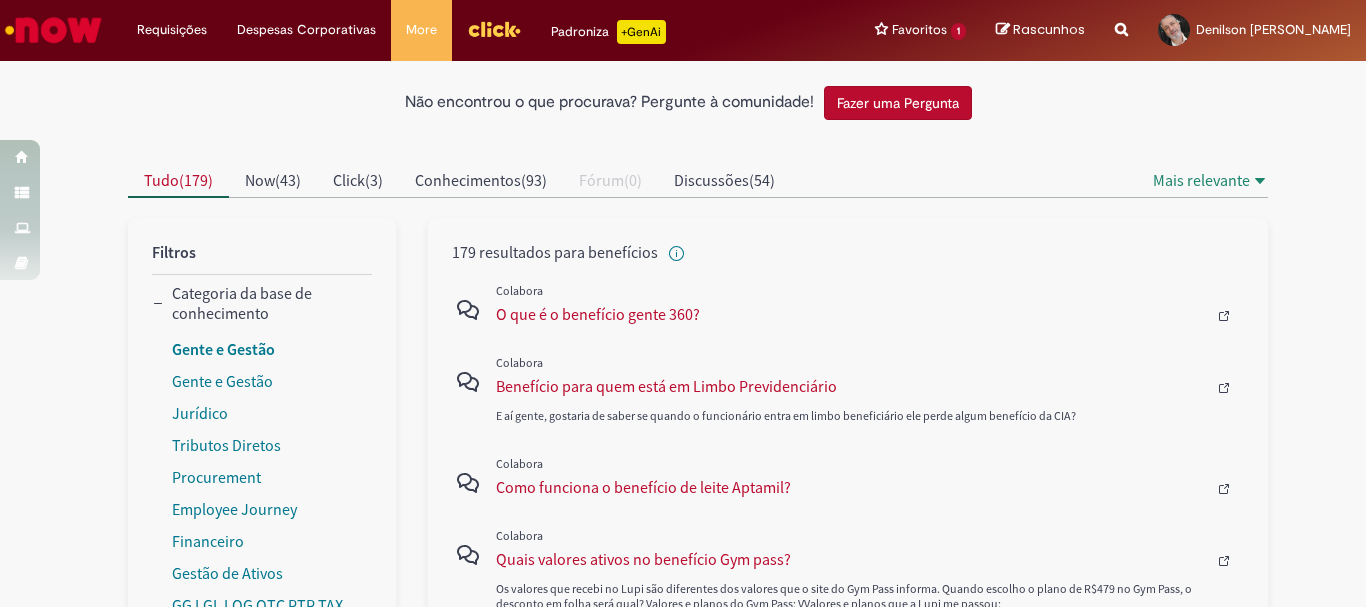click on "Gente e Gestão" at bounding box center [223, 349] 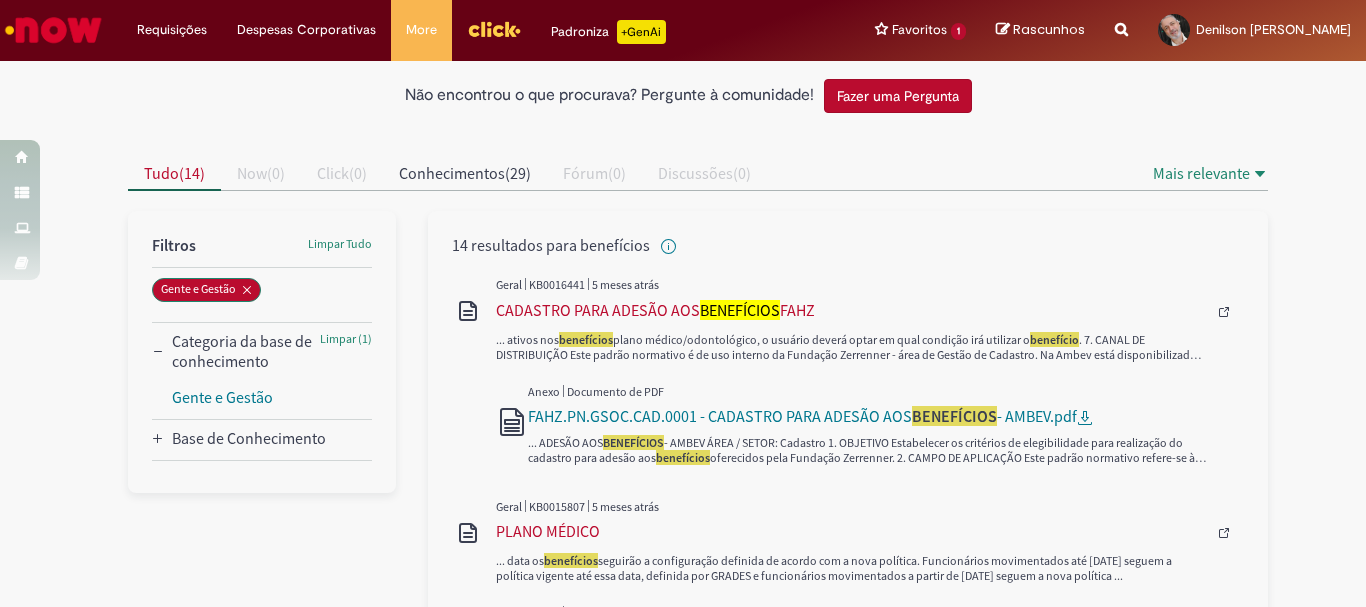 scroll, scrollTop: 0, scrollLeft: 0, axis: both 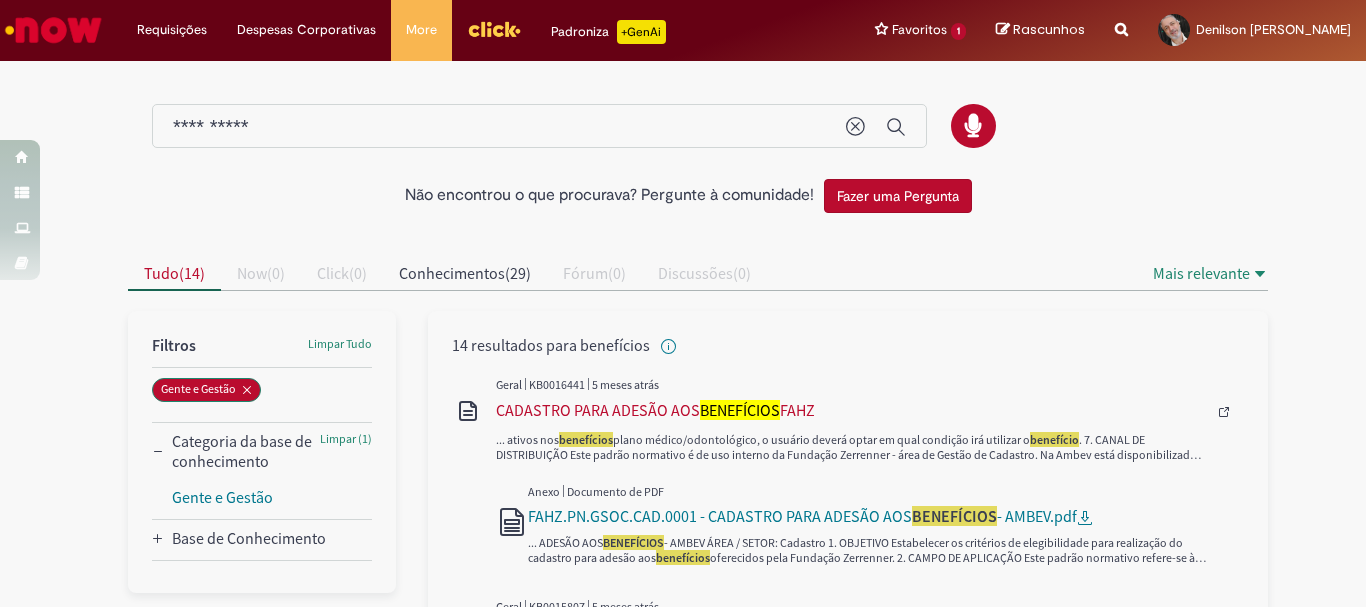 click on "Fazer uma Pergunta" at bounding box center (898, 196) 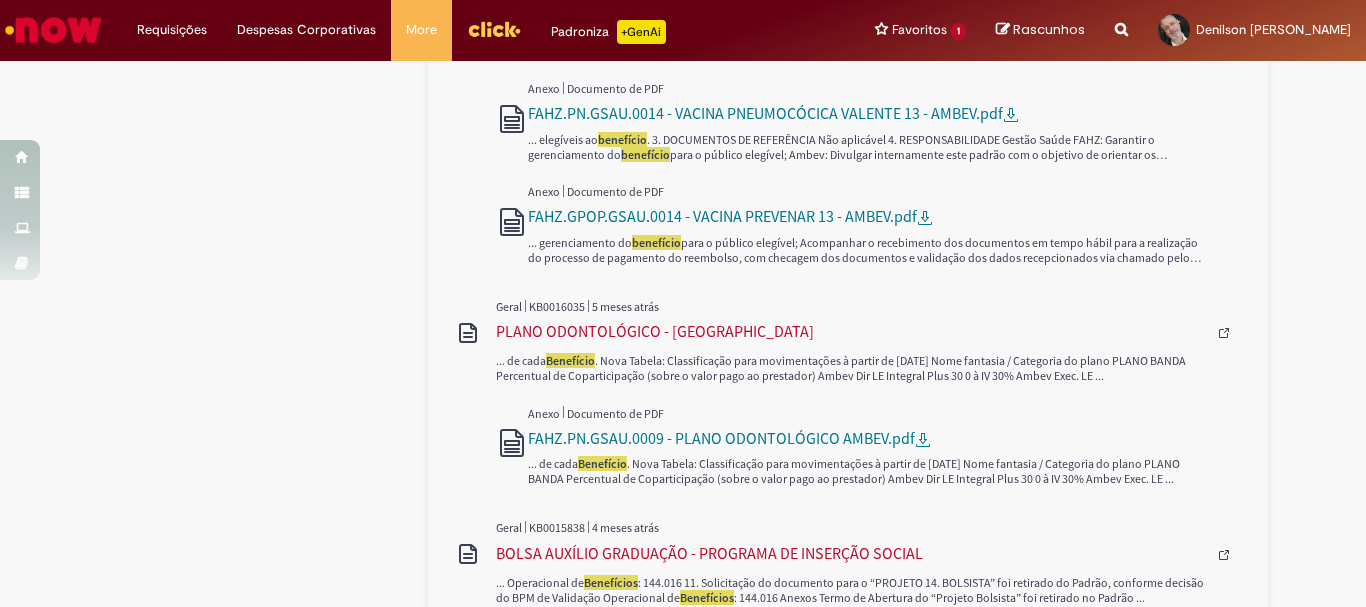 scroll, scrollTop: 2536, scrollLeft: 0, axis: vertical 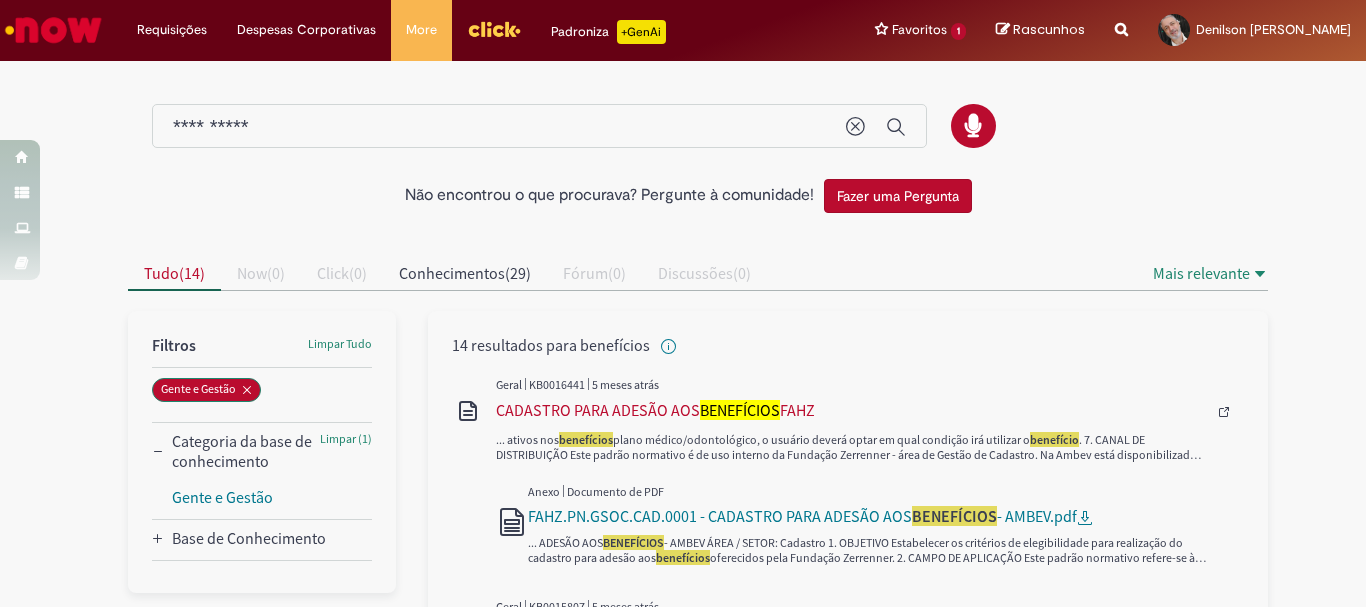 click on "**********" at bounding box center [499, 127] 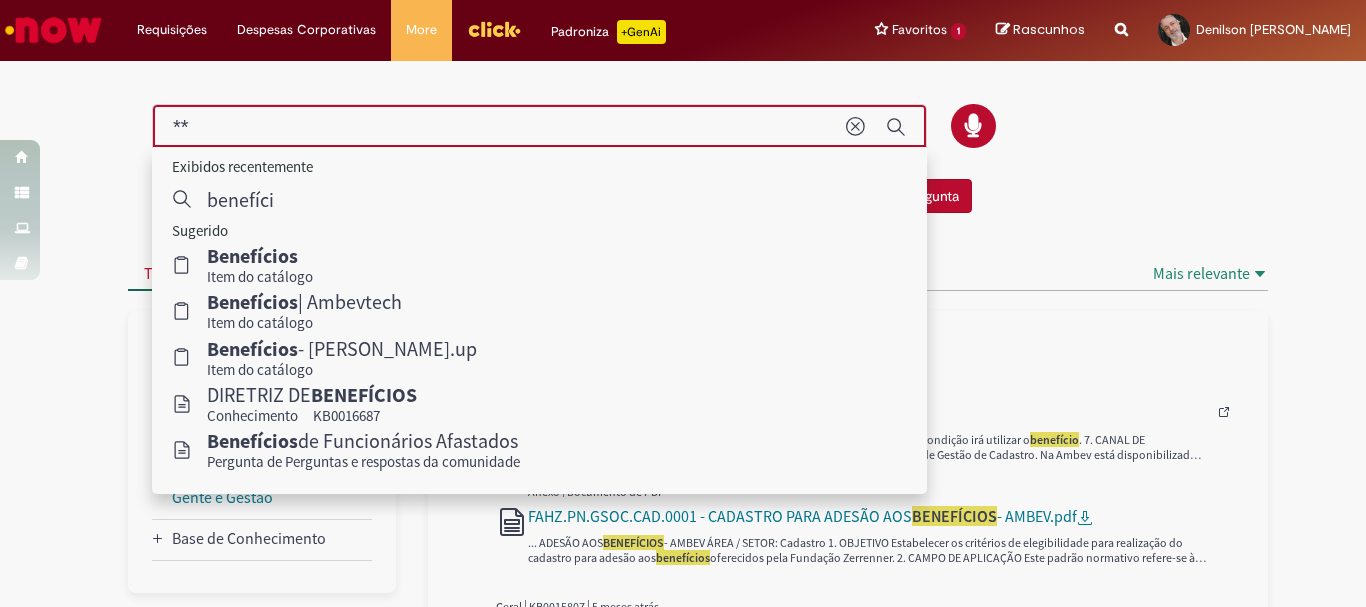 type on "*" 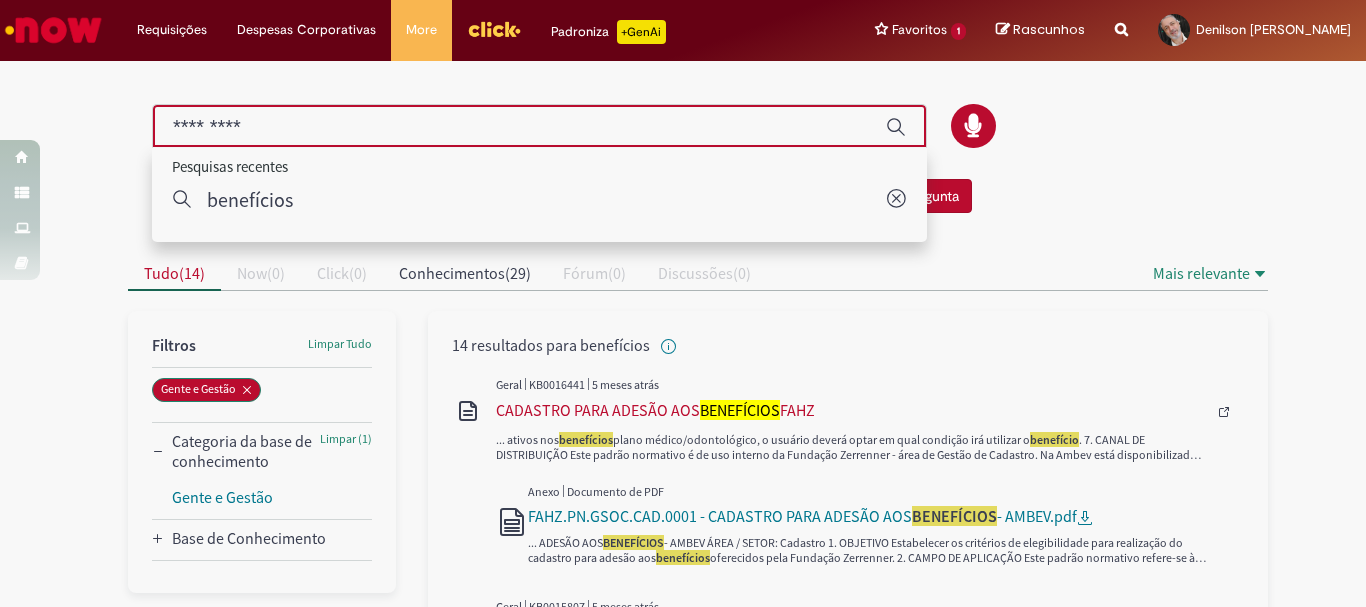 type on "*" 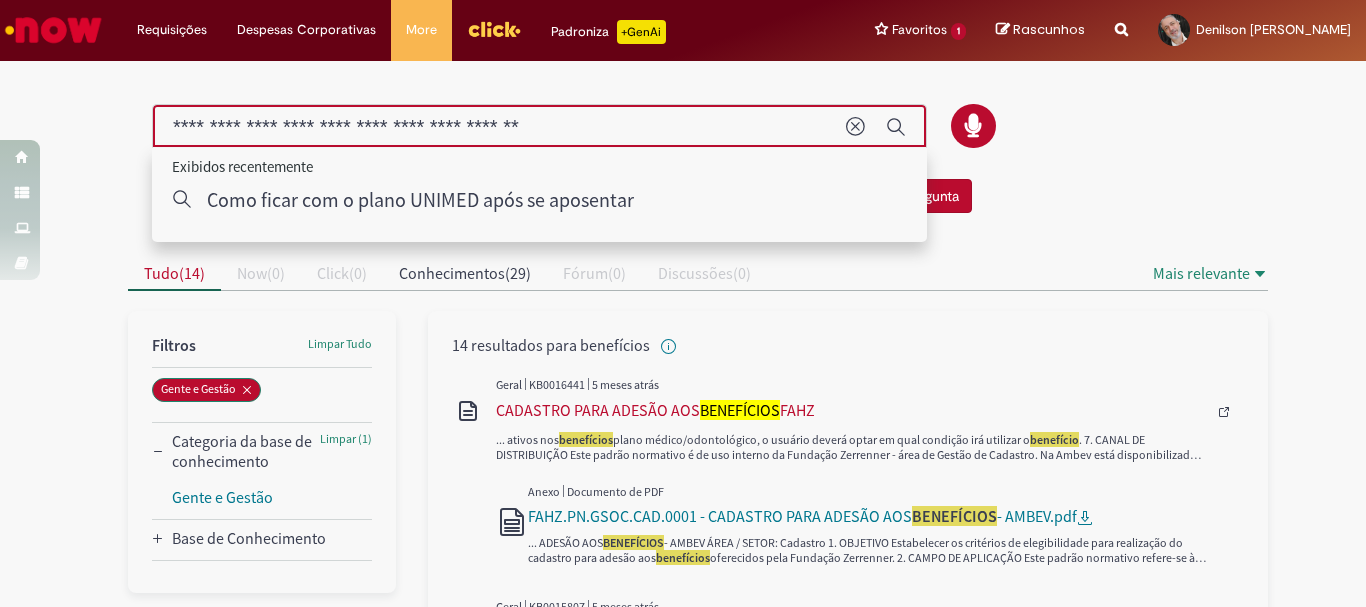 type on "**********" 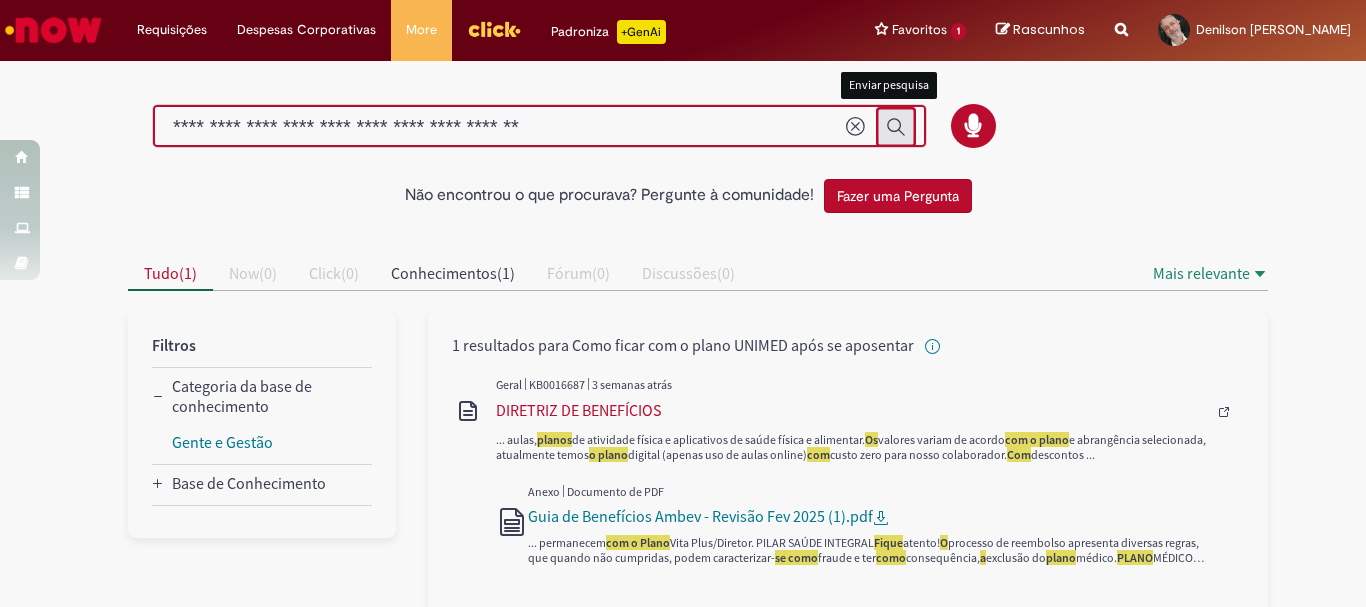 click 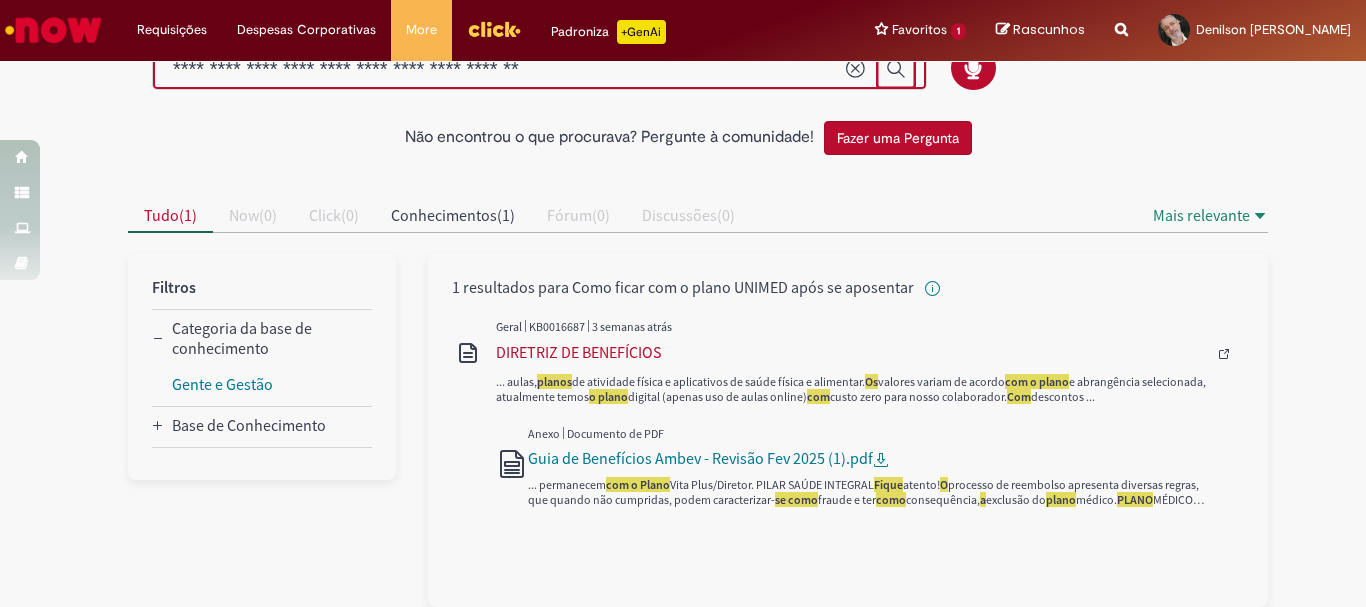 scroll, scrollTop: 0, scrollLeft: 0, axis: both 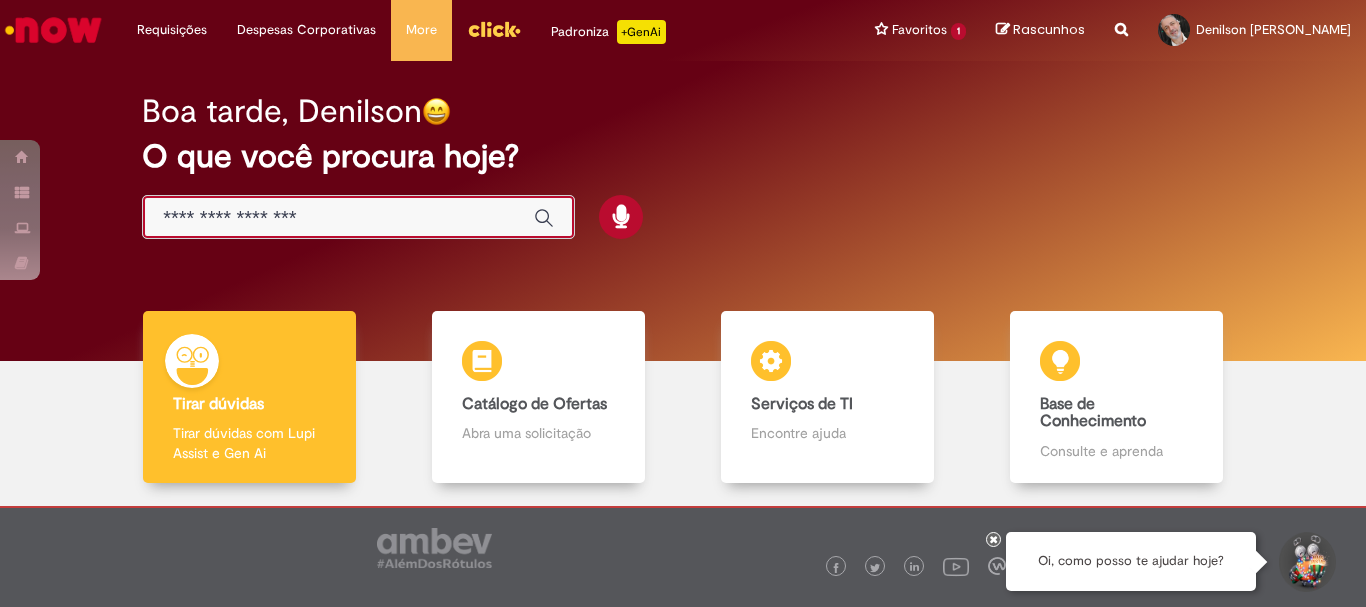 click at bounding box center (338, 218) 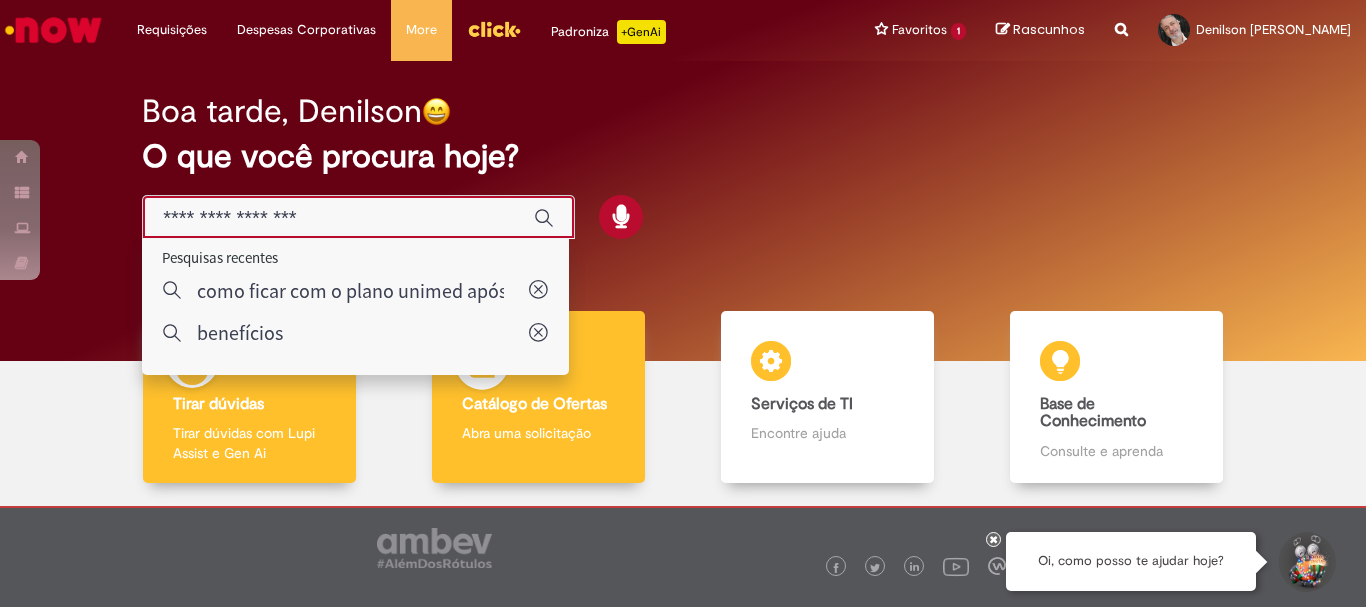 click on "Catálogo de Ofertas" at bounding box center [534, 404] 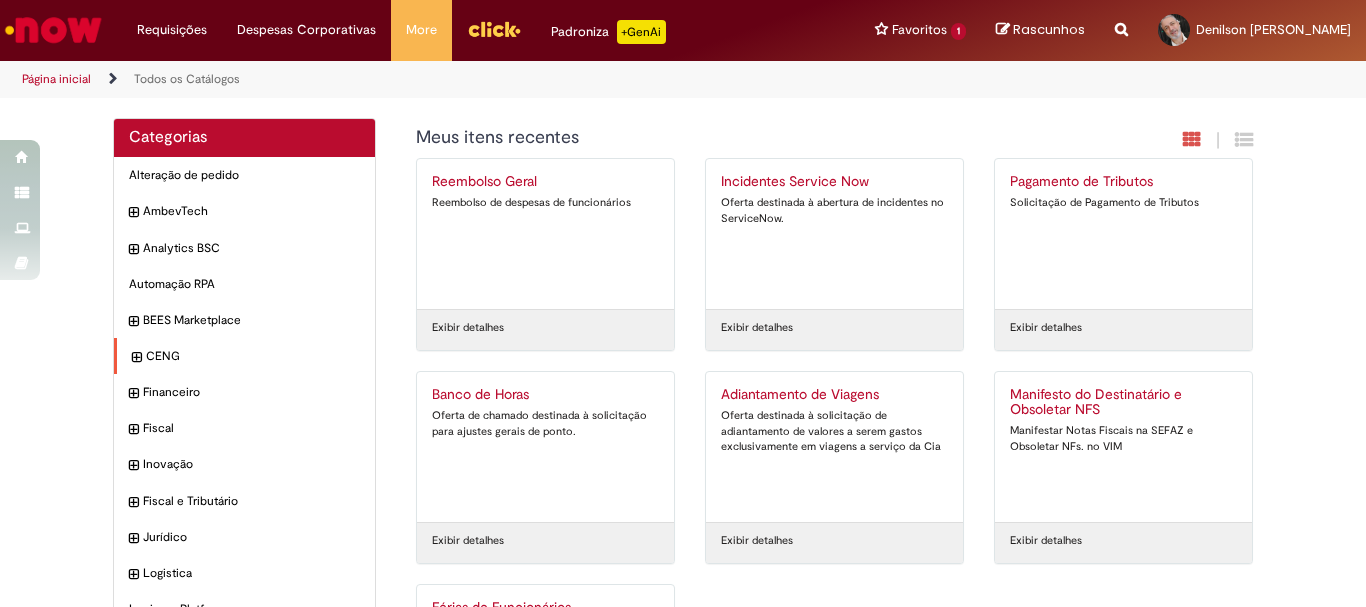 click at bounding box center [136, 358] 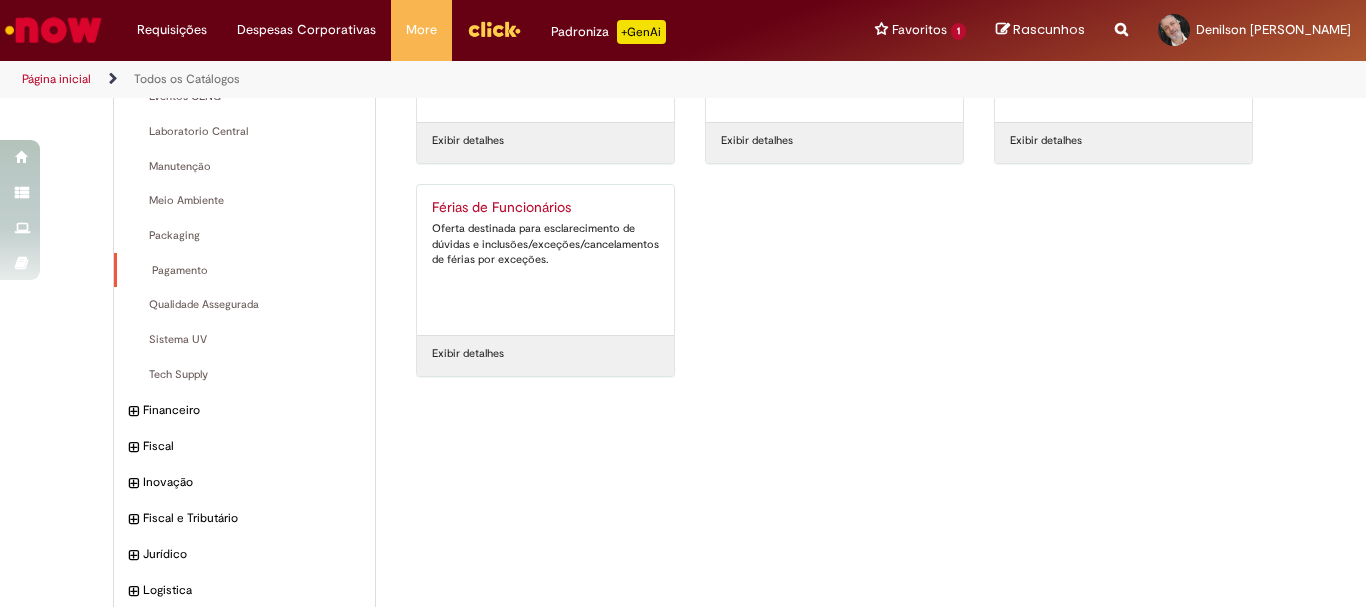 scroll, scrollTop: 500, scrollLeft: 0, axis: vertical 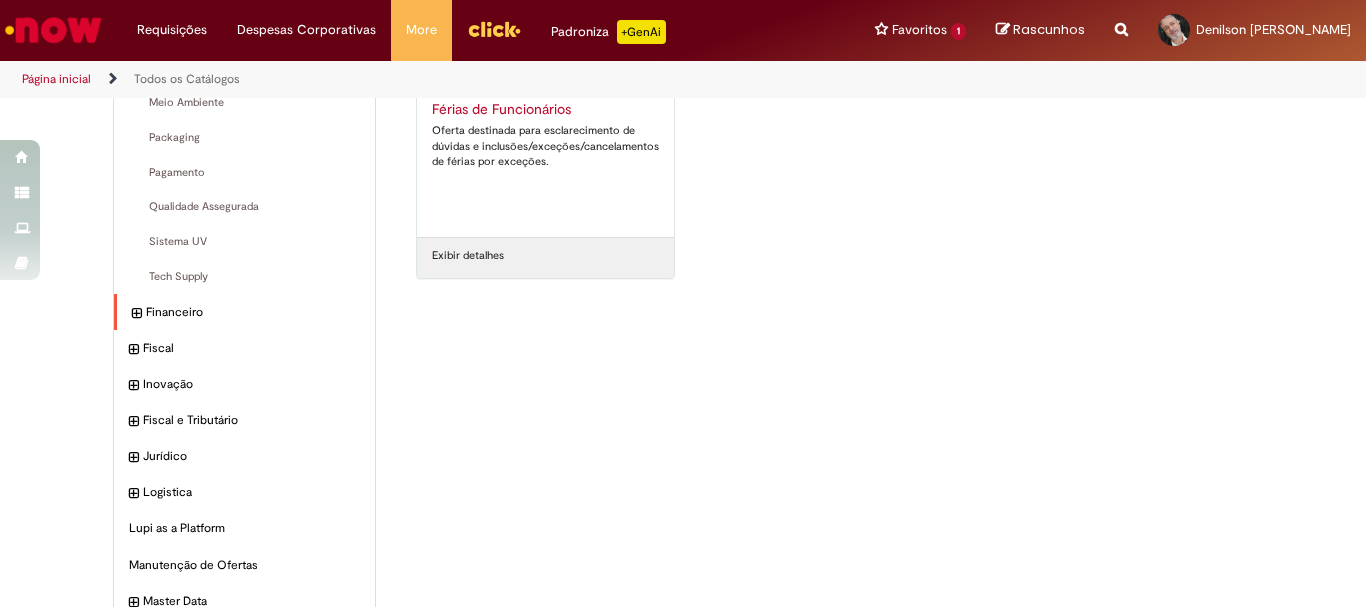 click at bounding box center (136, 314) 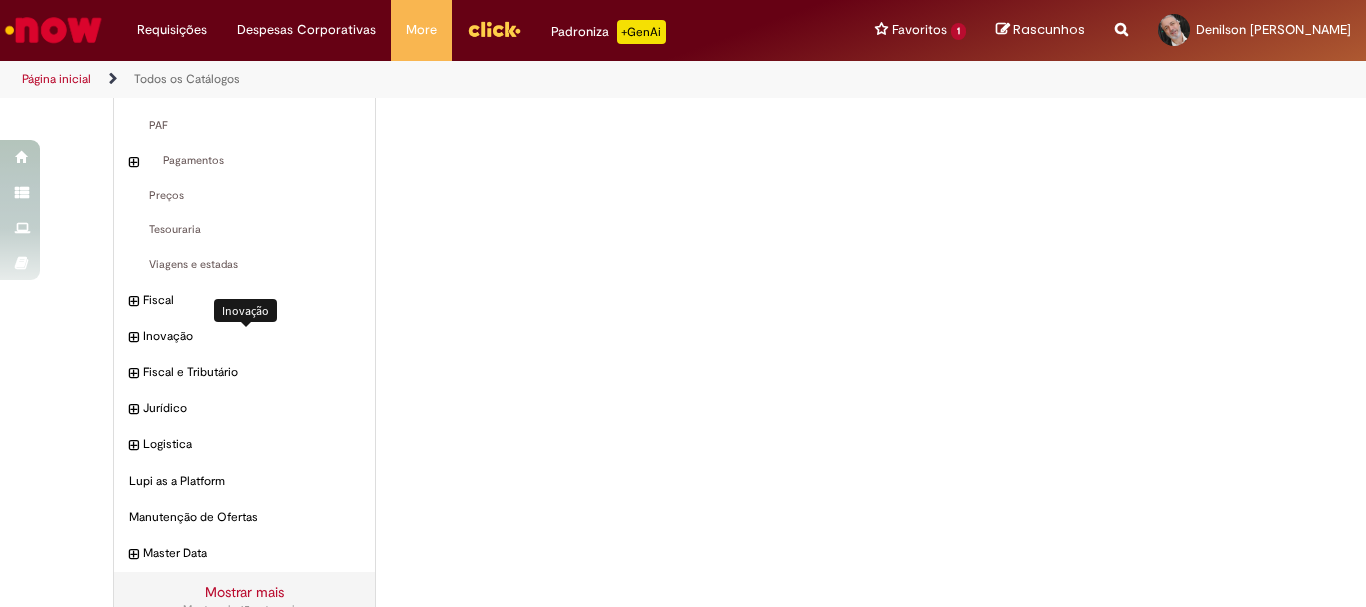 scroll, scrollTop: 1043, scrollLeft: 0, axis: vertical 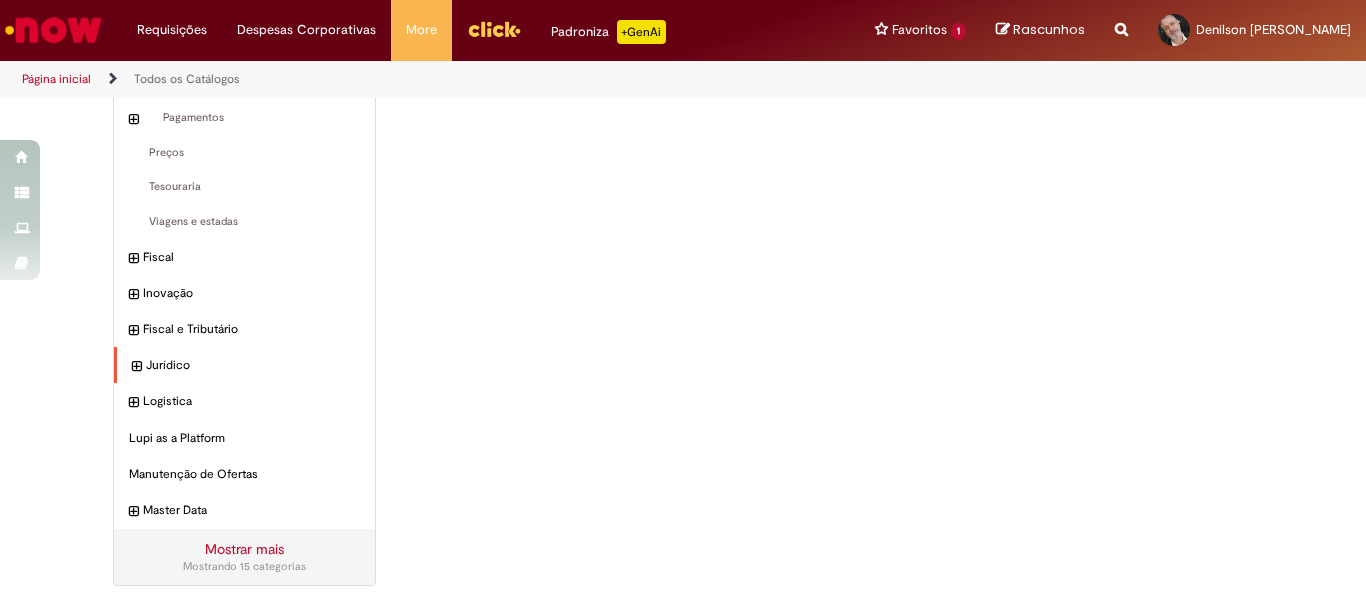 click on "Jurídico
Itens" at bounding box center (244, 365) 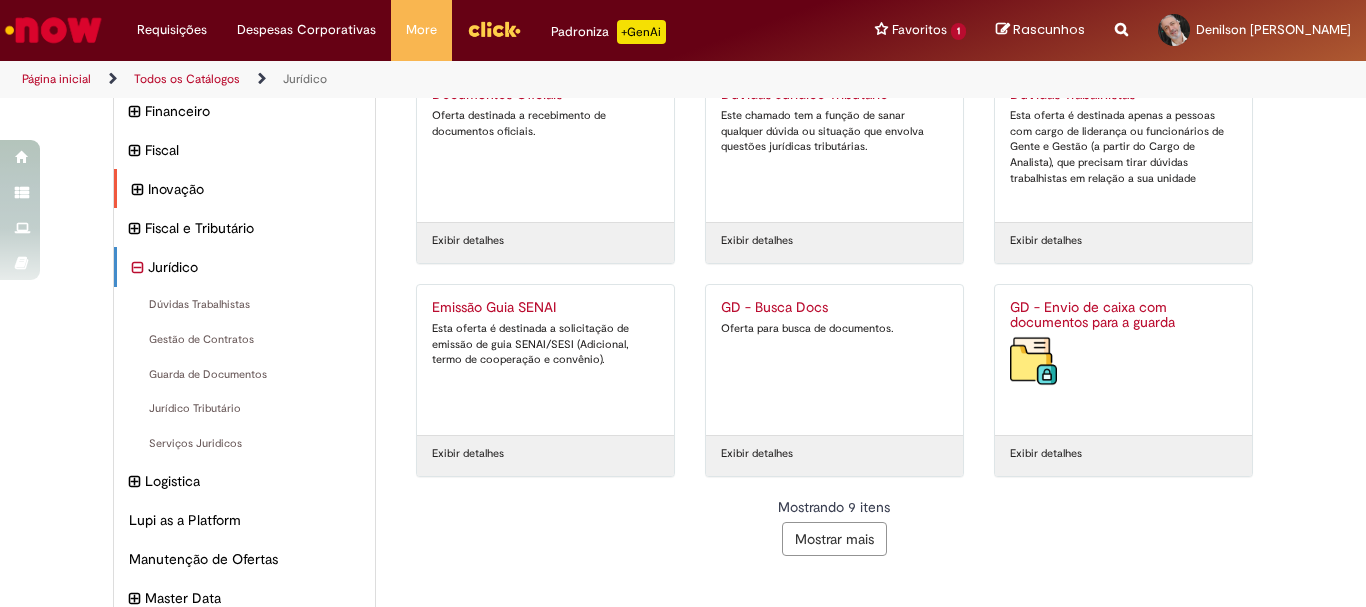scroll, scrollTop: 391, scrollLeft: 0, axis: vertical 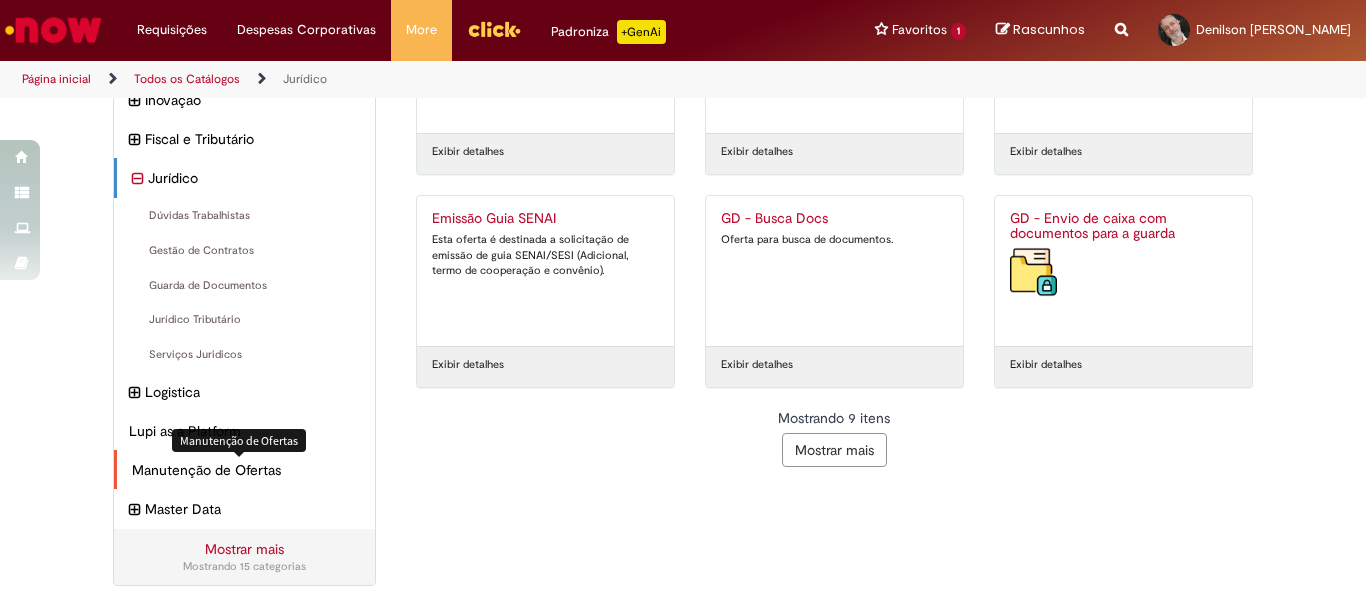 click on "Manutenção de Ofertas
Itens" at bounding box center (246, 470) 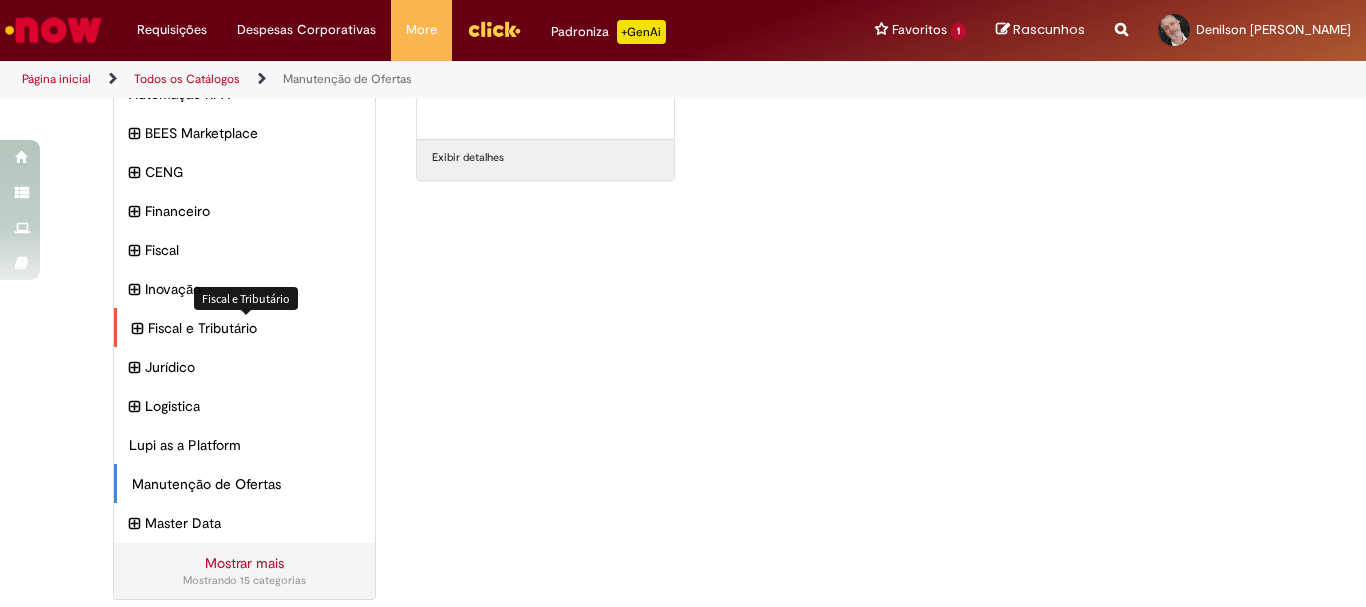 scroll, scrollTop: 0, scrollLeft: 0, axis: both 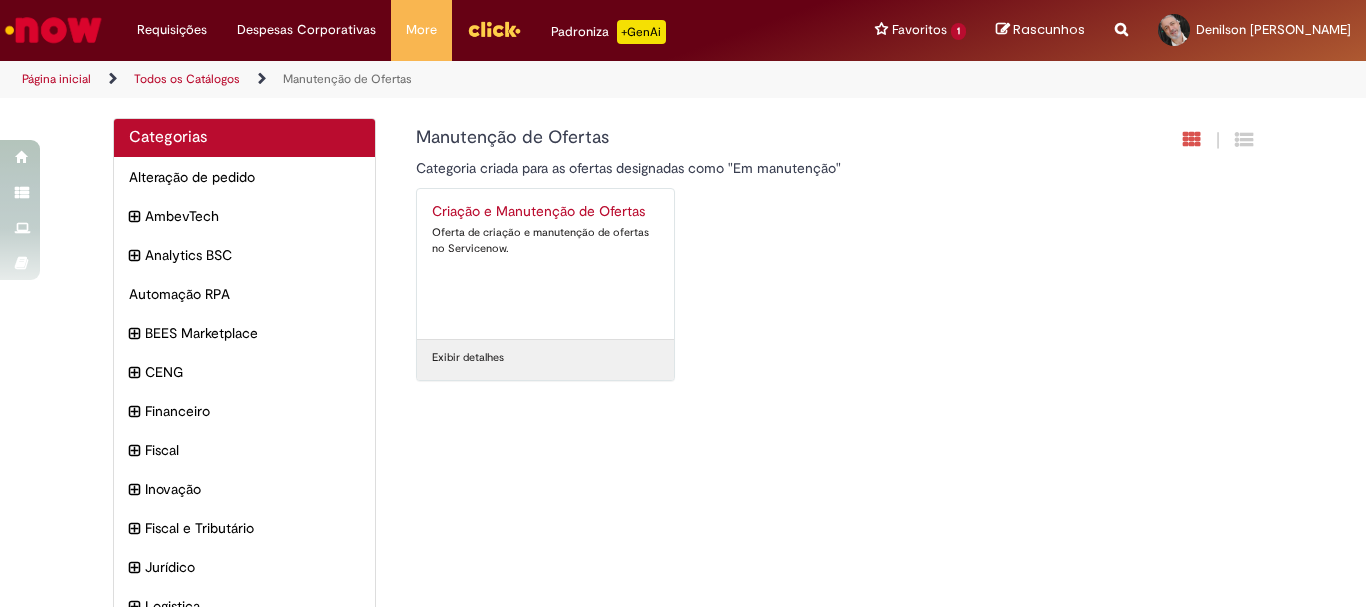 click at bounding box center (494, 29) 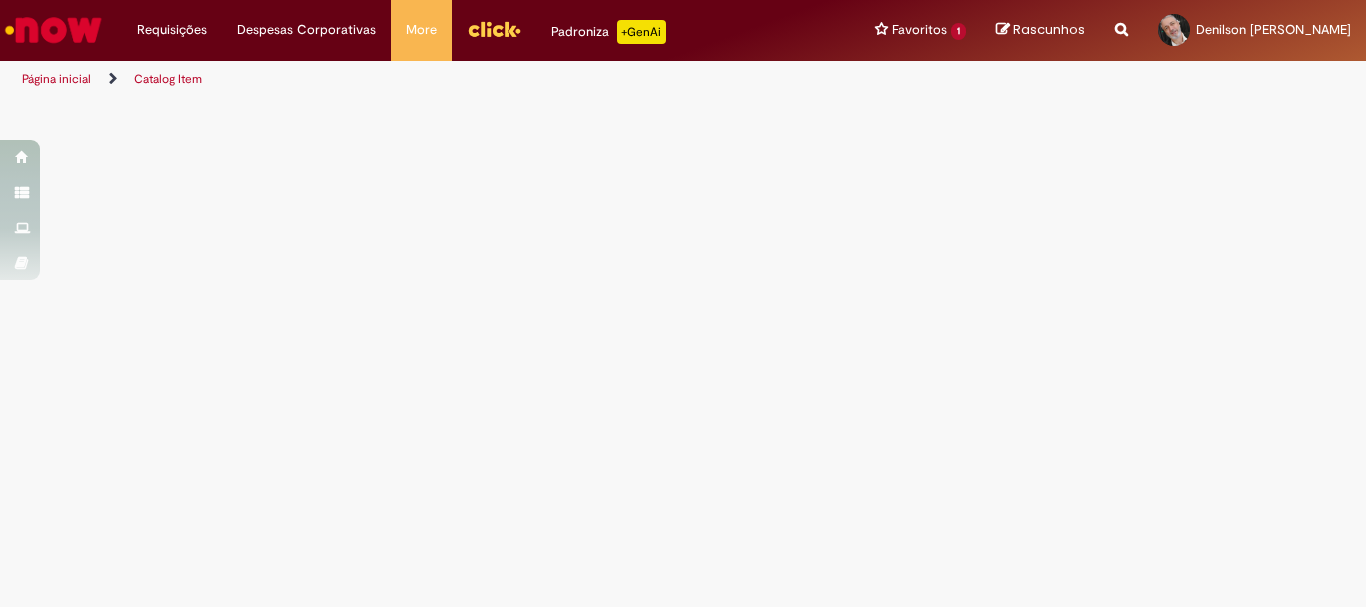 scroll, scrollTop: 0, scrollLeft: 0, axis: both 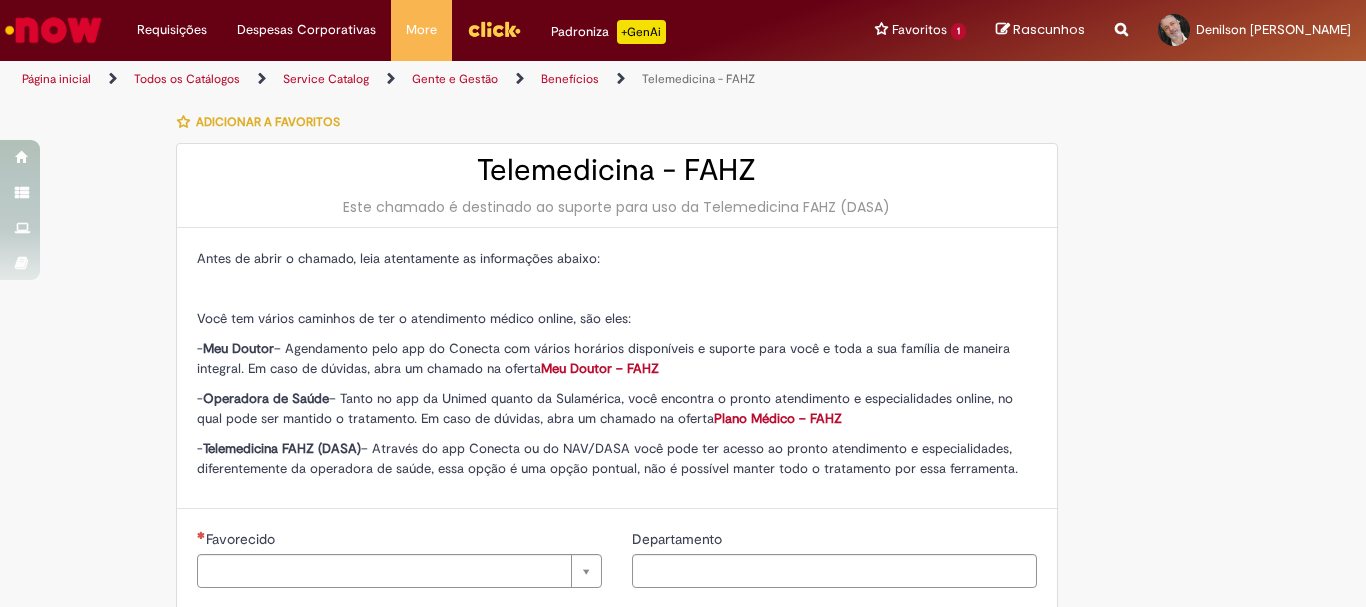 type on "********" 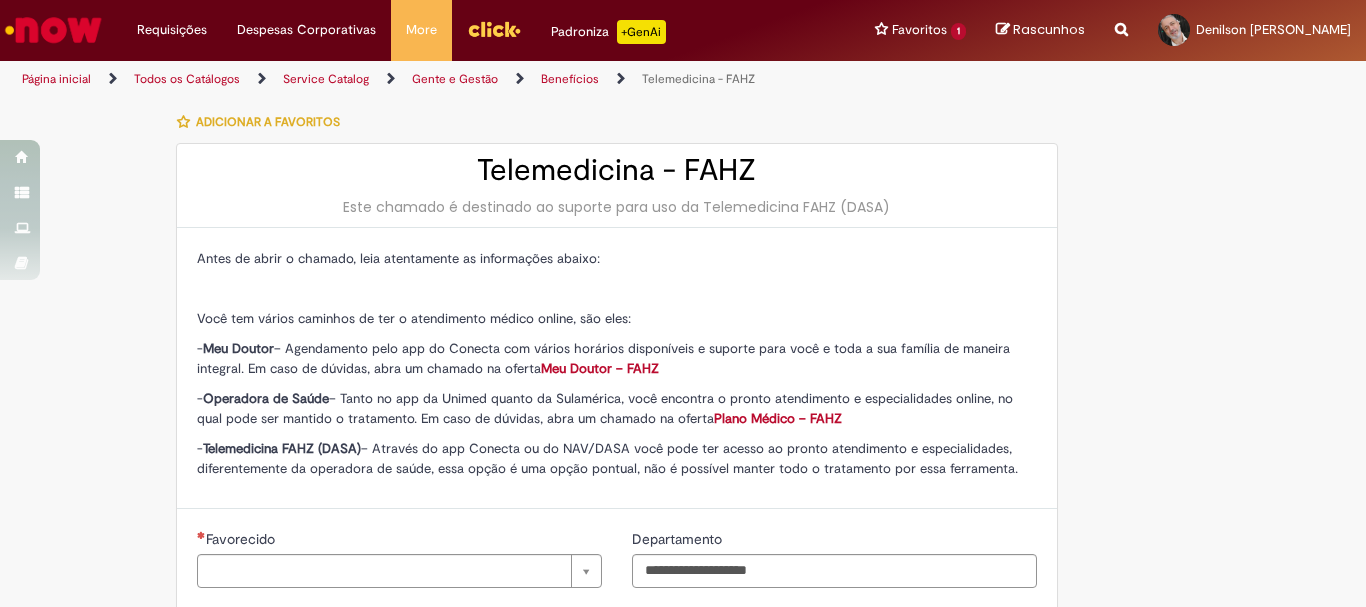 type on "**********" 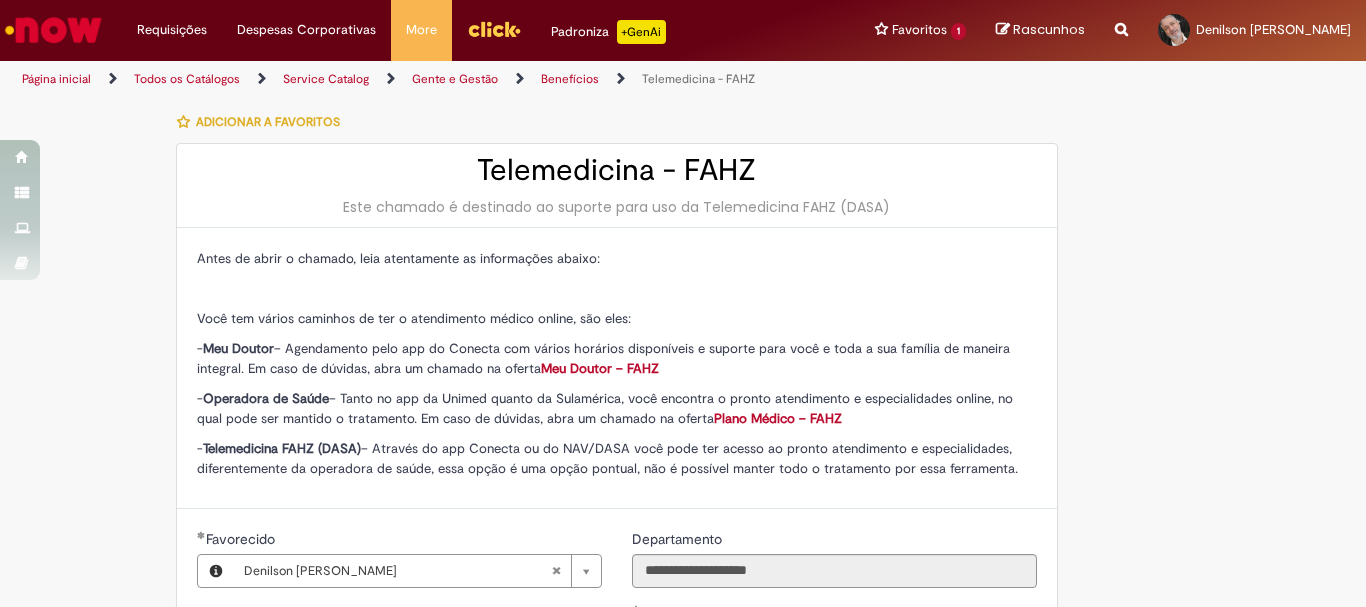 type on "**********" 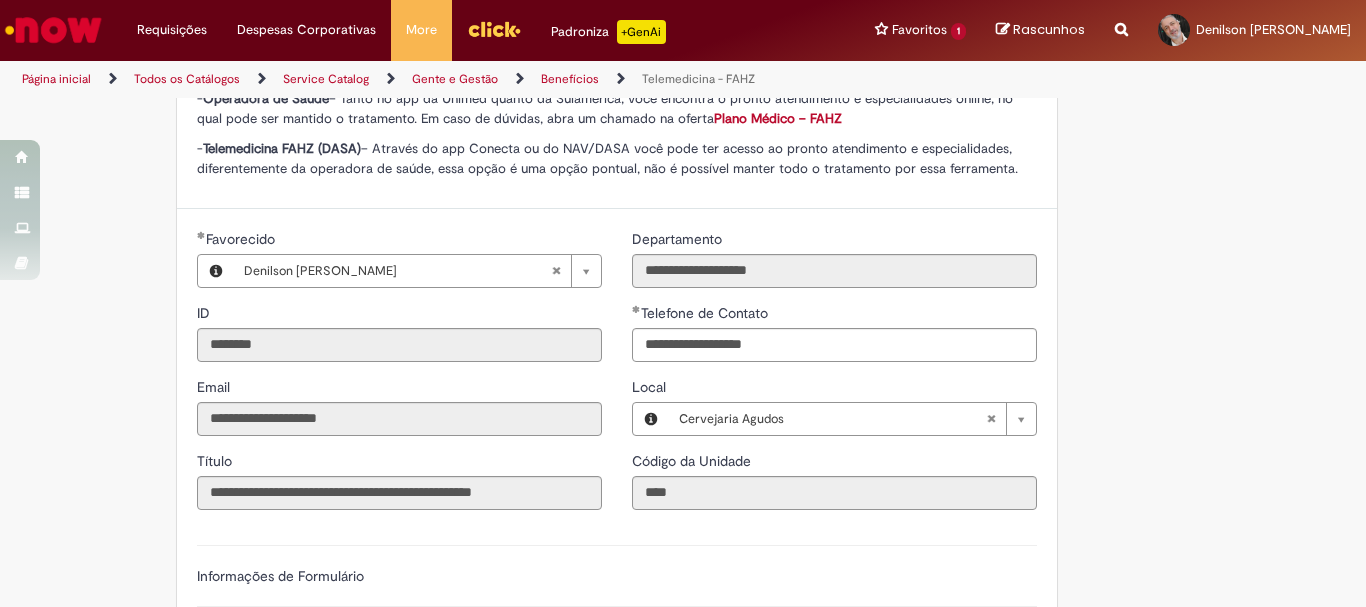 scroll, scrollTop: 400, scrollLeft: 0, axis: vertical 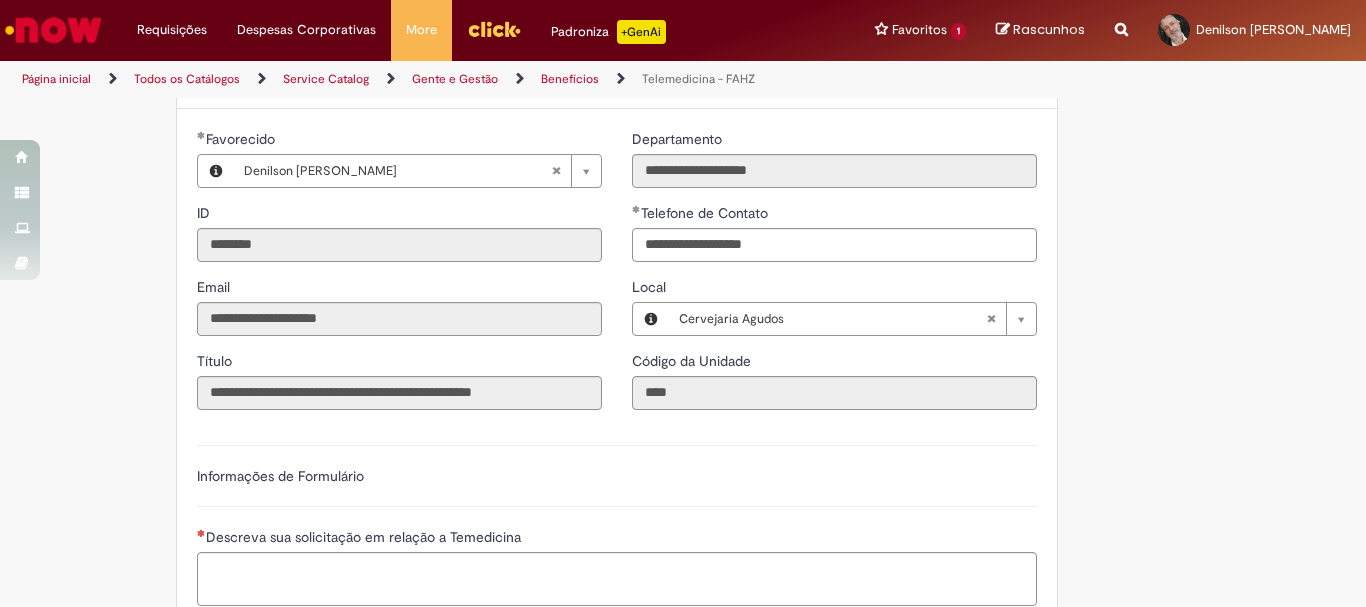 click on "Benefícios" at bounding box center [570, 79] 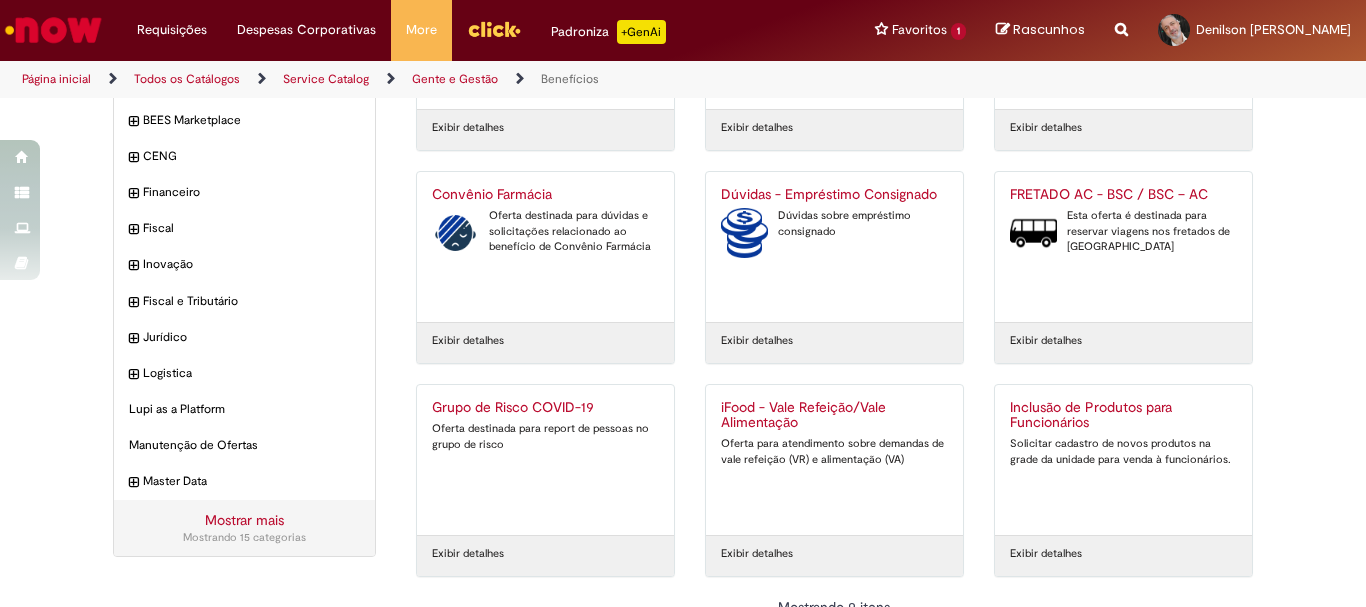 scroll, scrollTop: 270, scrollLeft: 0, axis: vertical 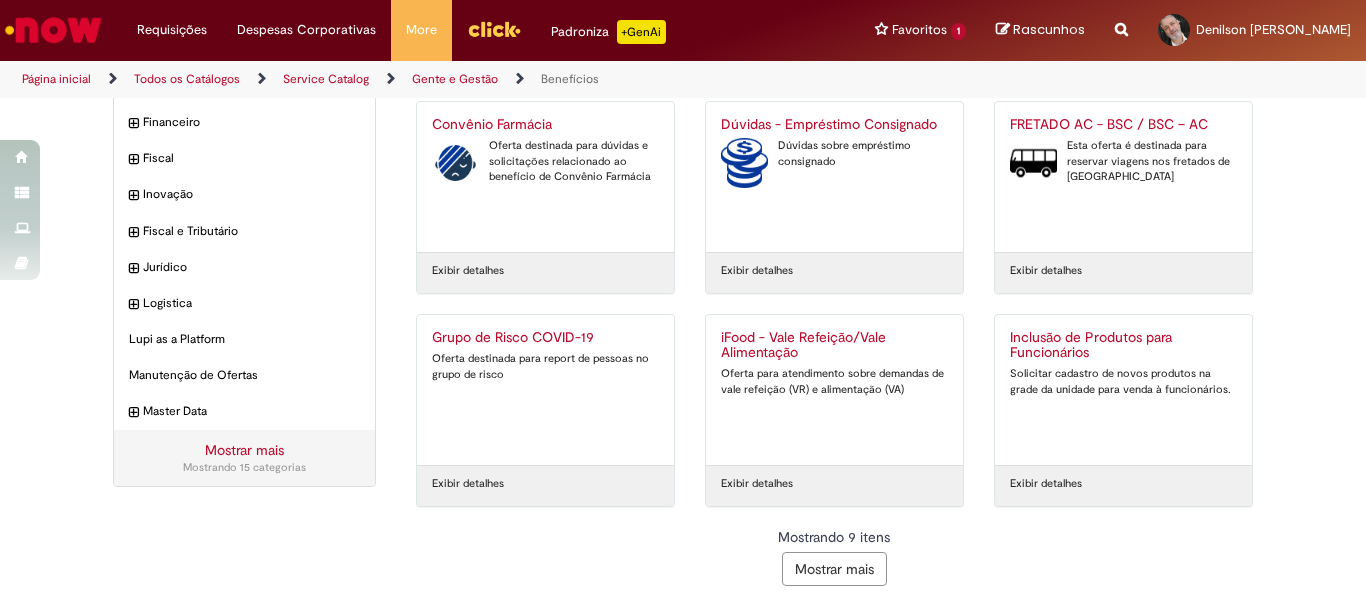 click on "Mostrar mais" at bounding box center (834, 569) 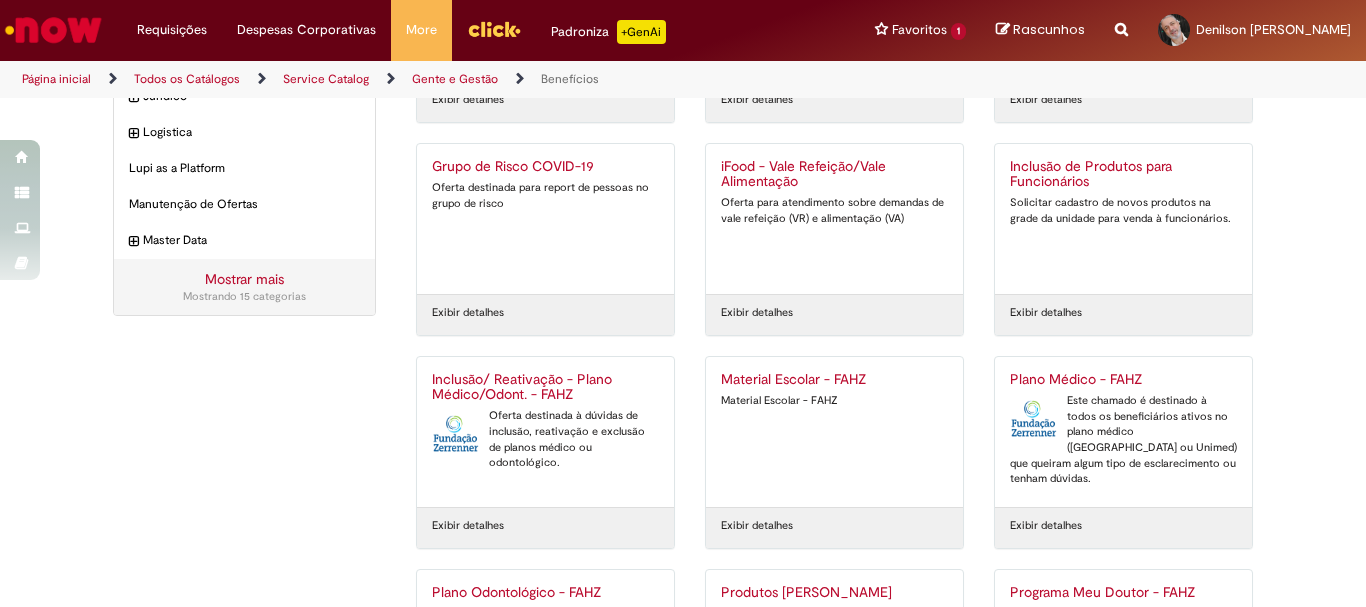 scroll, scrollTop: 541, scrollLeft: 0, axis: vertical 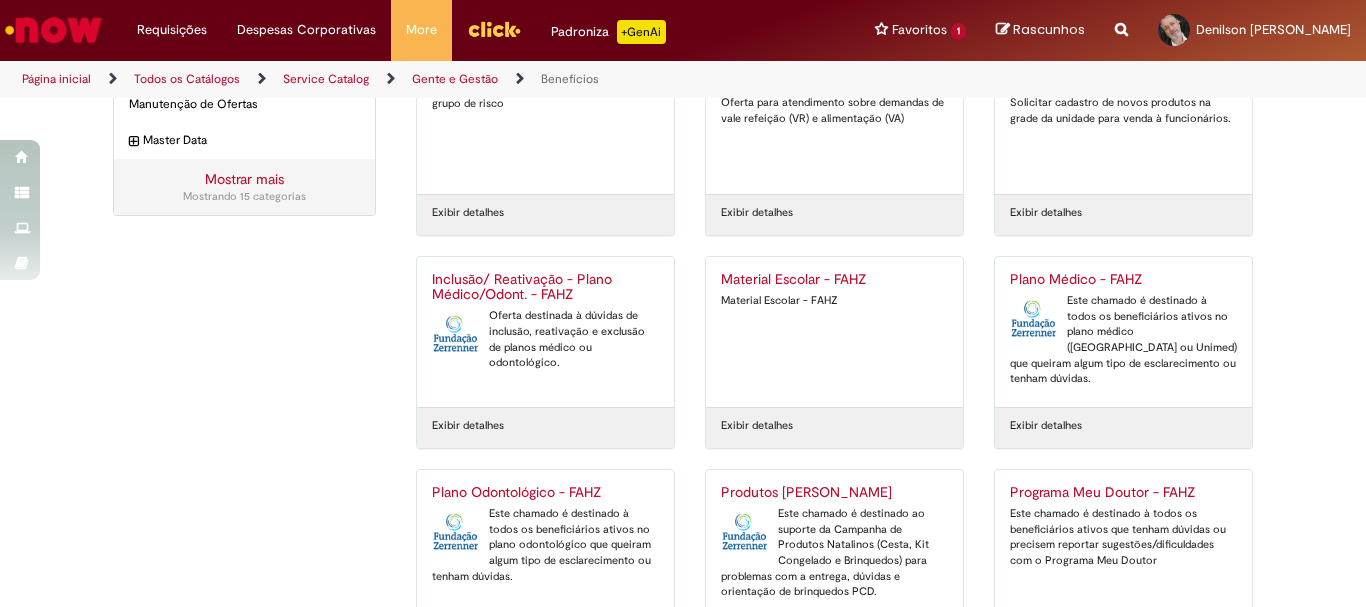 click on "Este chamado é destinado à todos os beneficiários ativos no plano médico (Sulamérica ou Unimed) que queiram algum tipo de esclarecimento ou tenham dúvidas." at bounding box center (1123, 340) 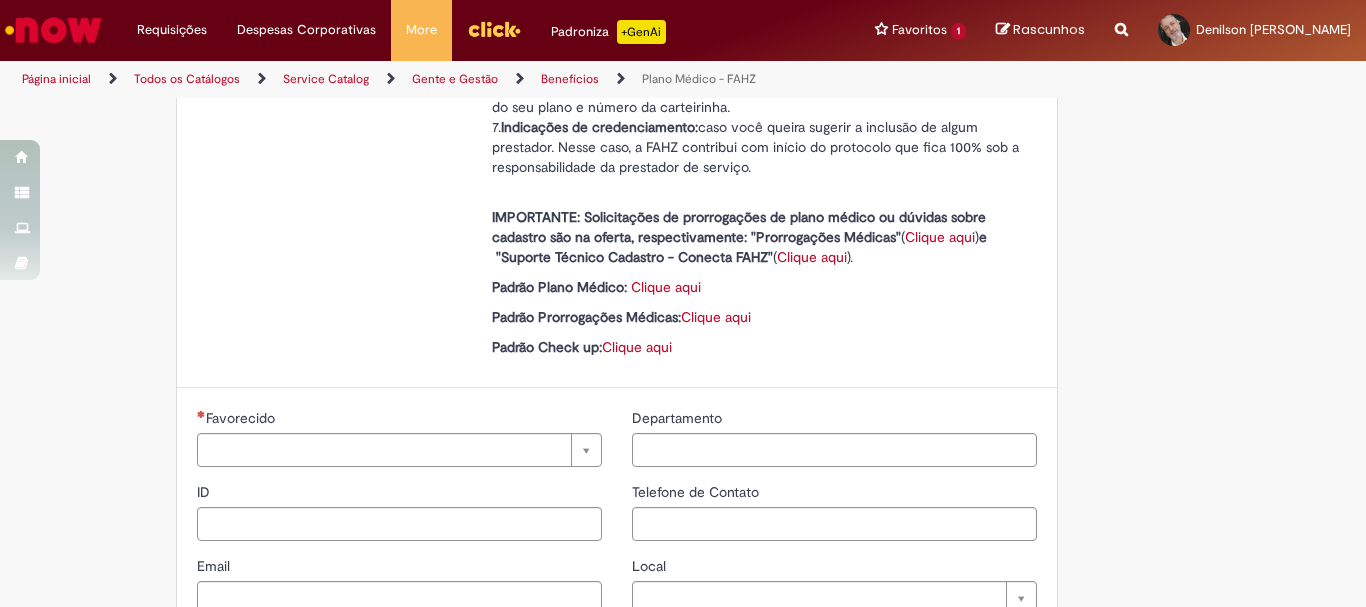 type on "********" 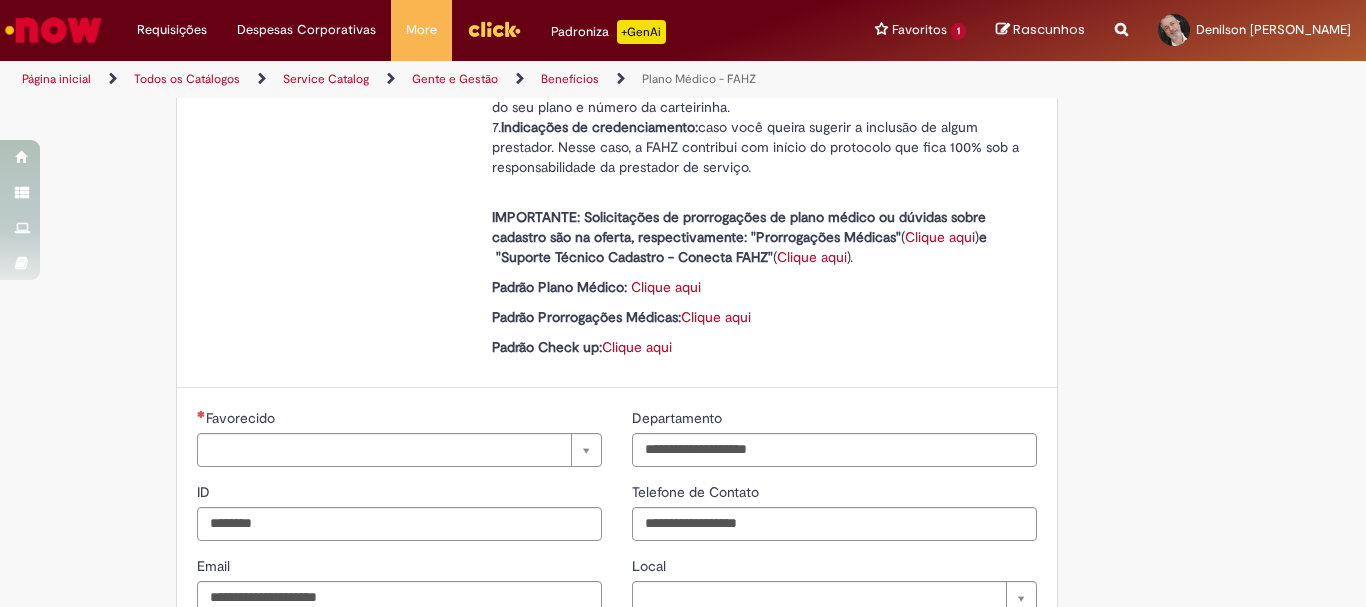 type on "**********" 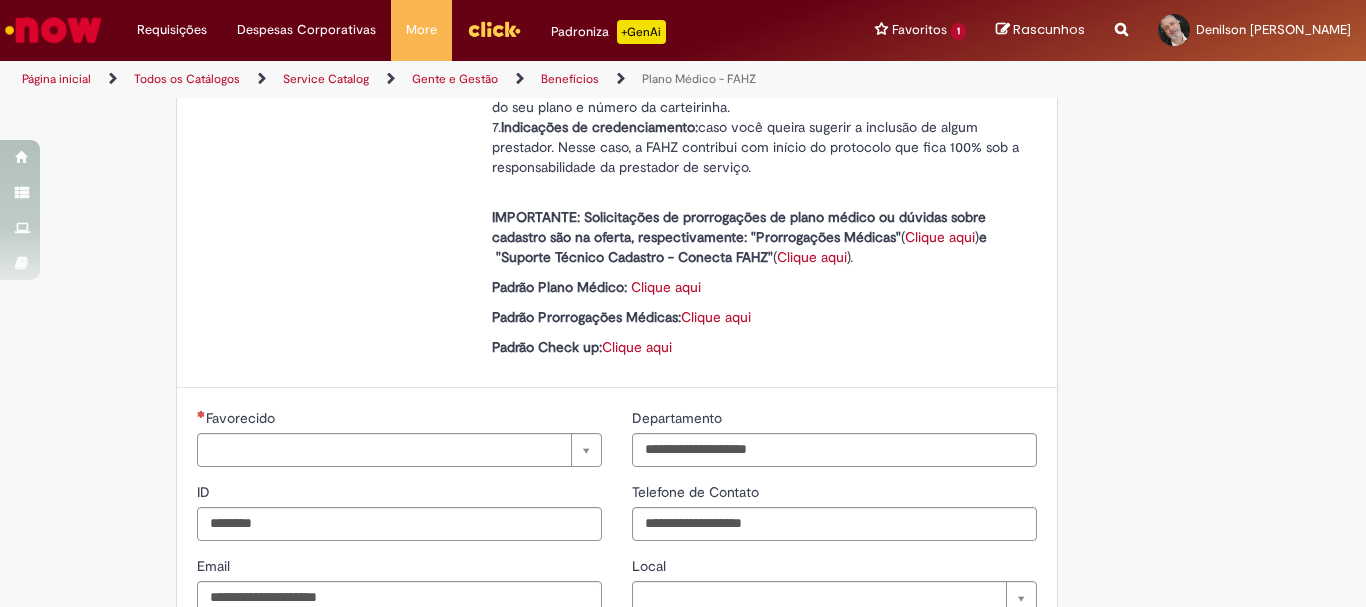 scroll, scrollTop: 0, scrollLeft: 0, axis: both 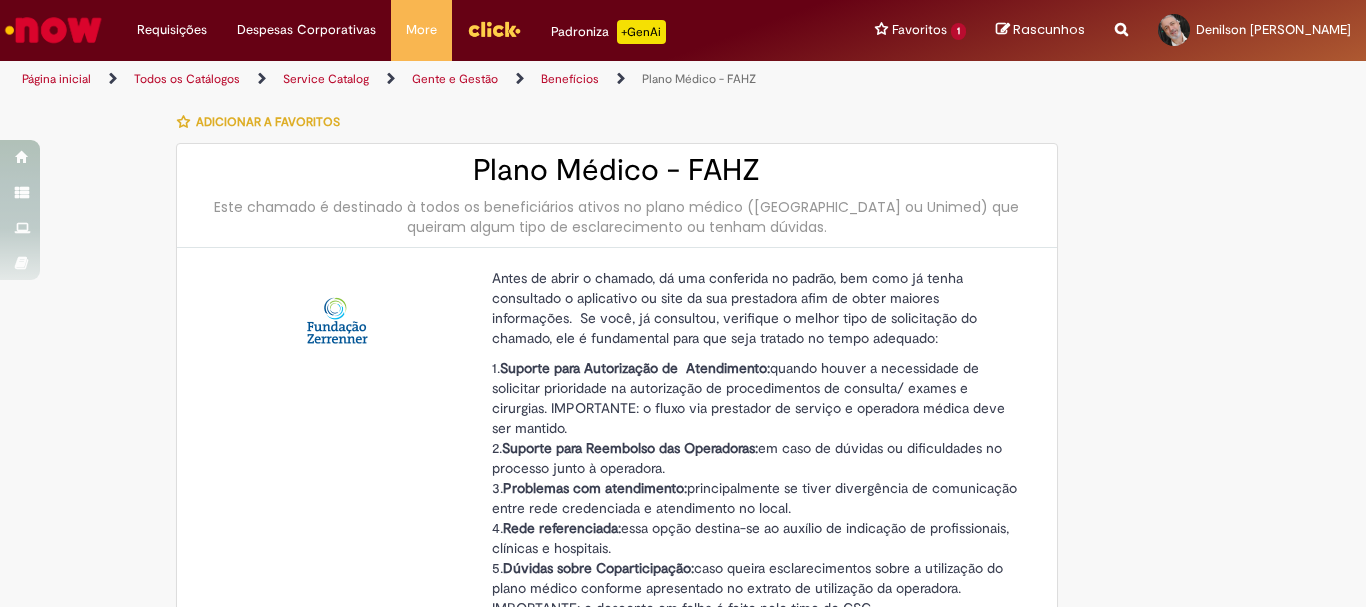 type on "**********" 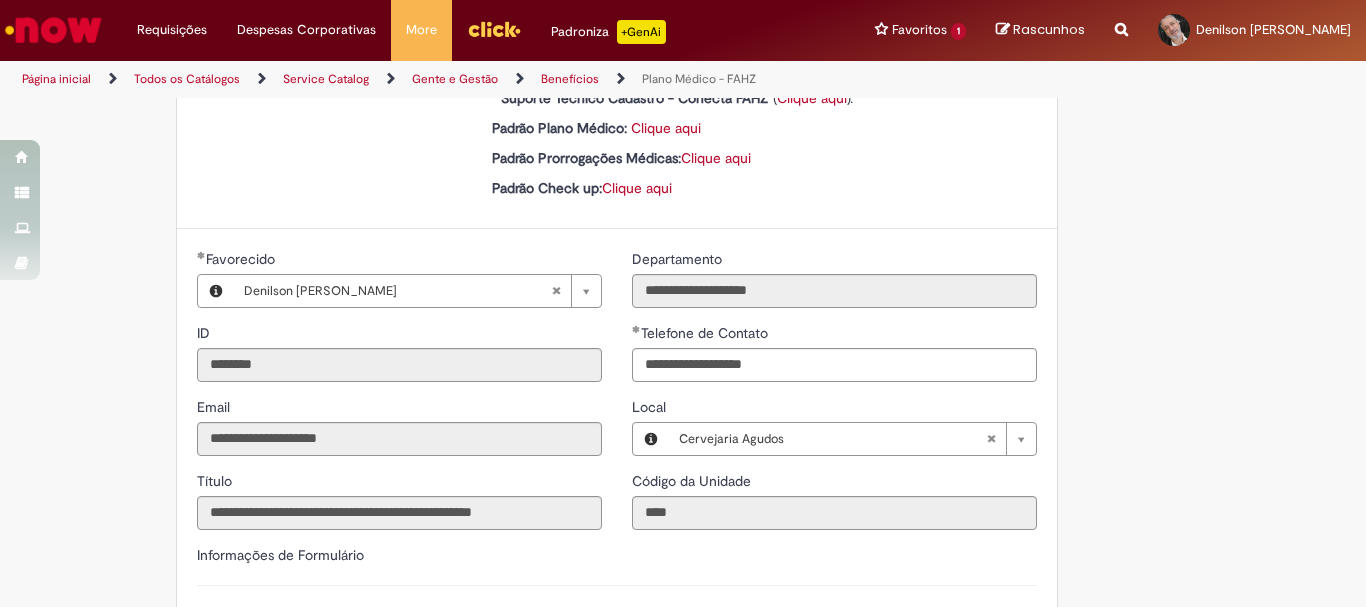 scroll, scrollTop: 600, scrollLeft: 0, axis: vertical 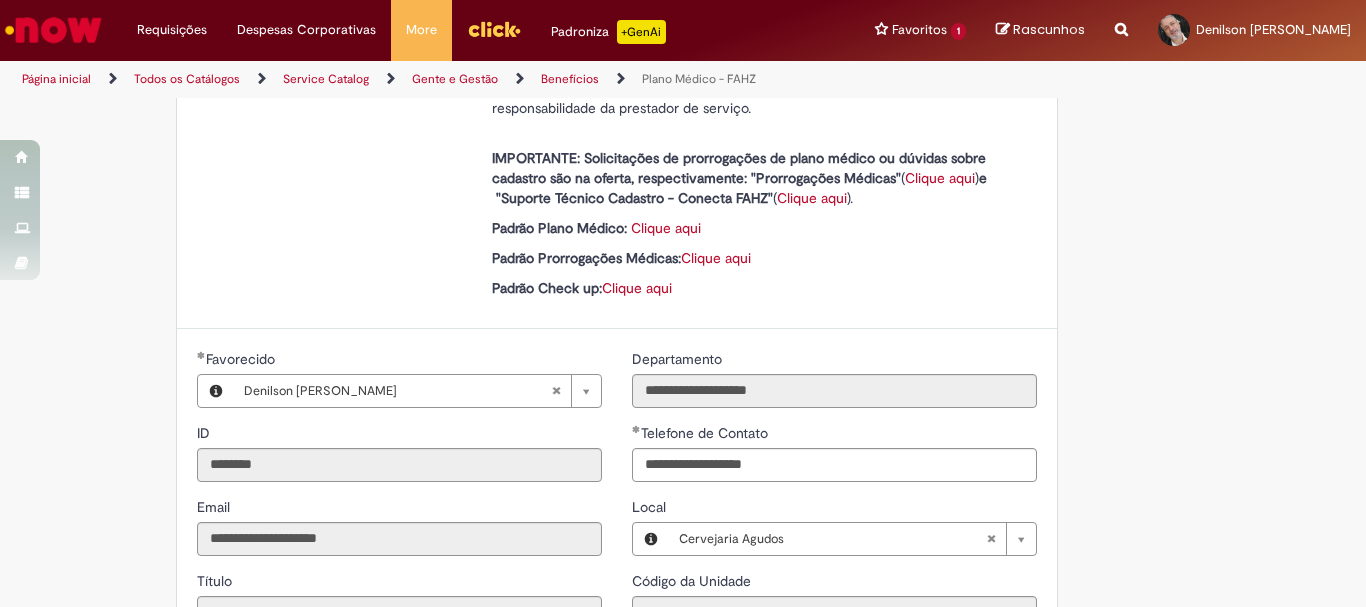 click on "Clique aqui" at bounding box center (940, 178) 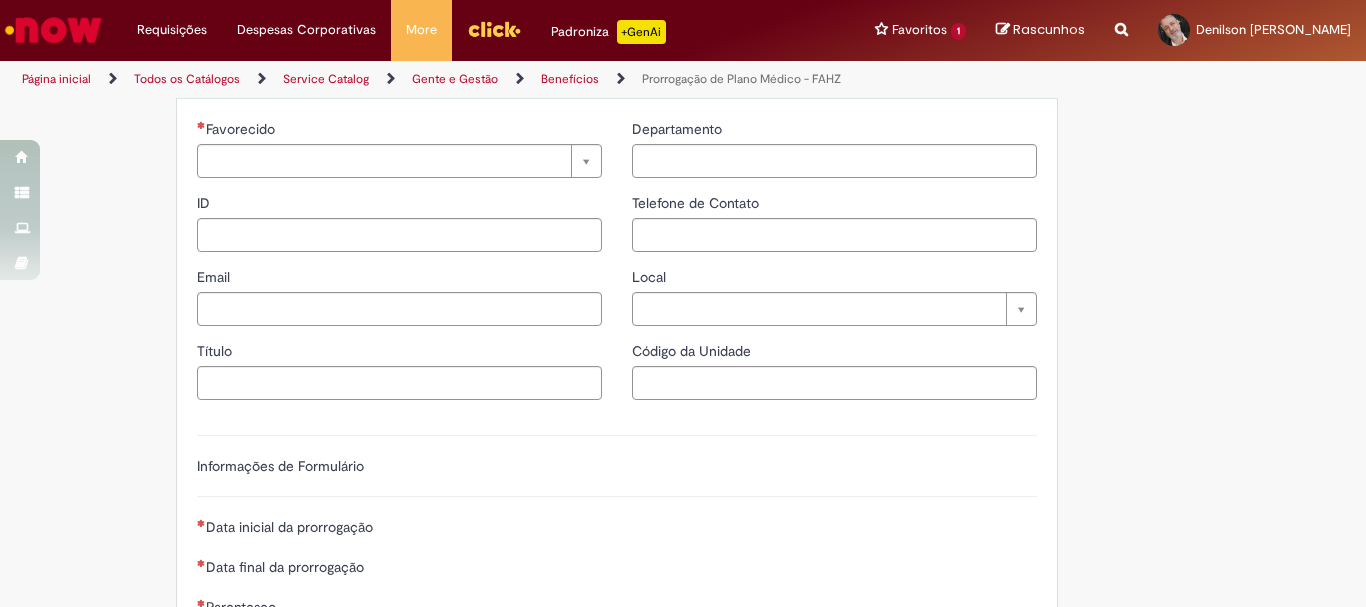 type on "********" 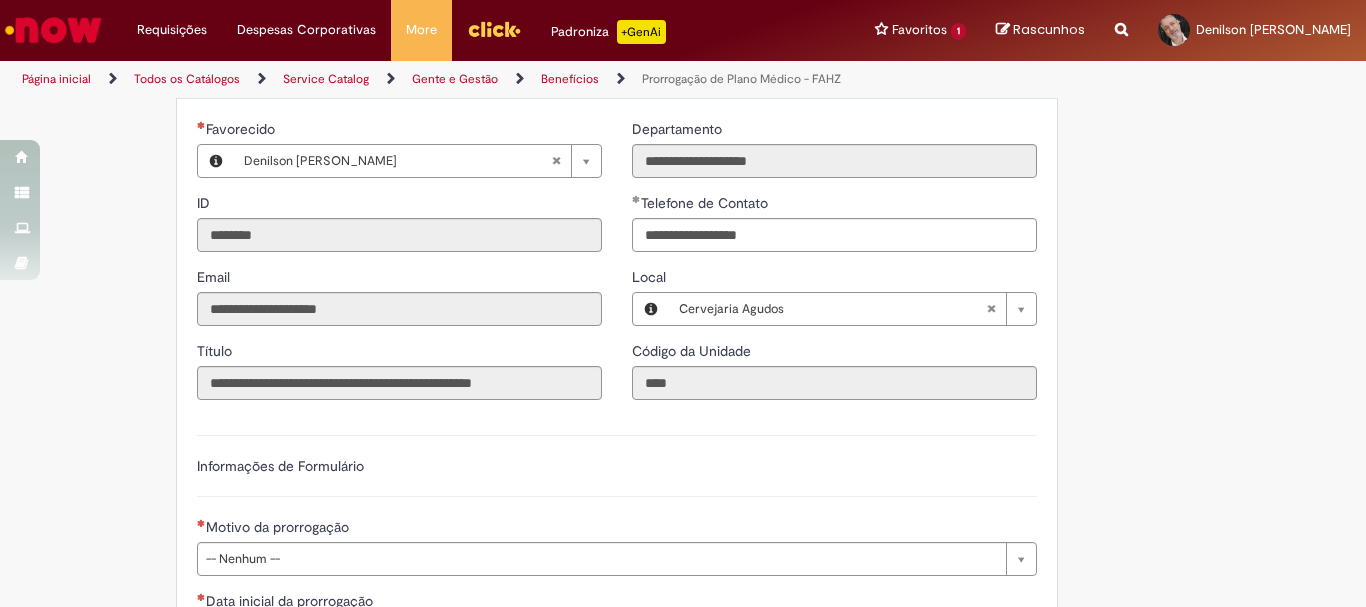 type on "**********" 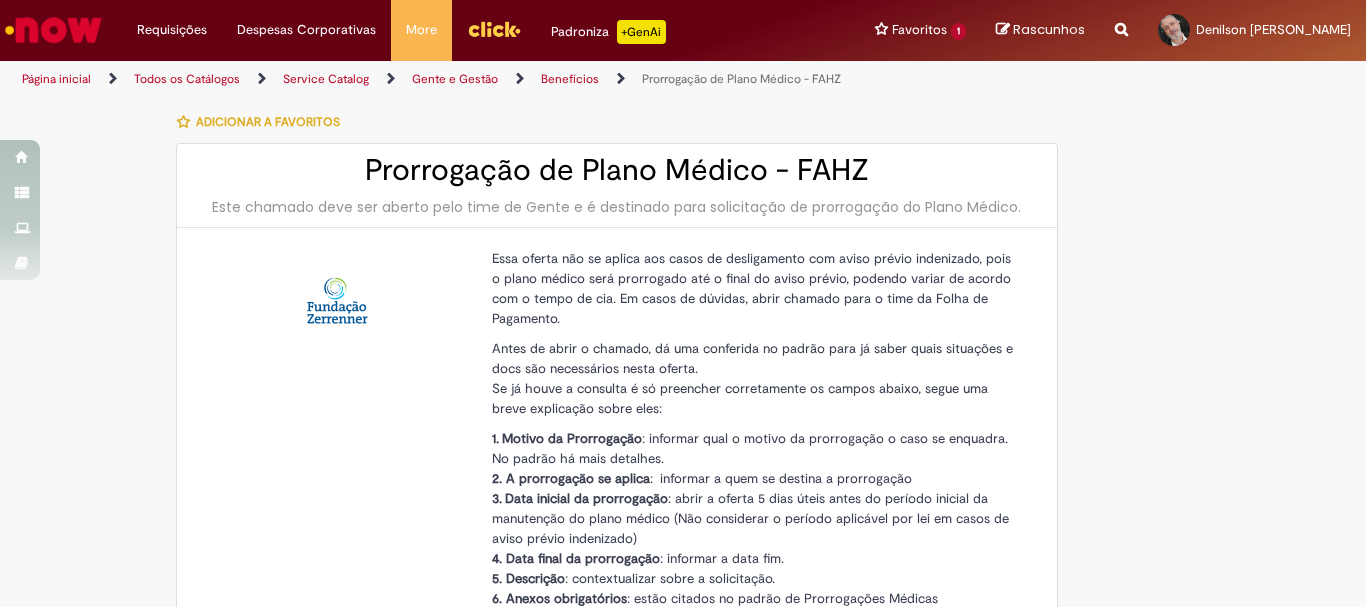 type on "**********" 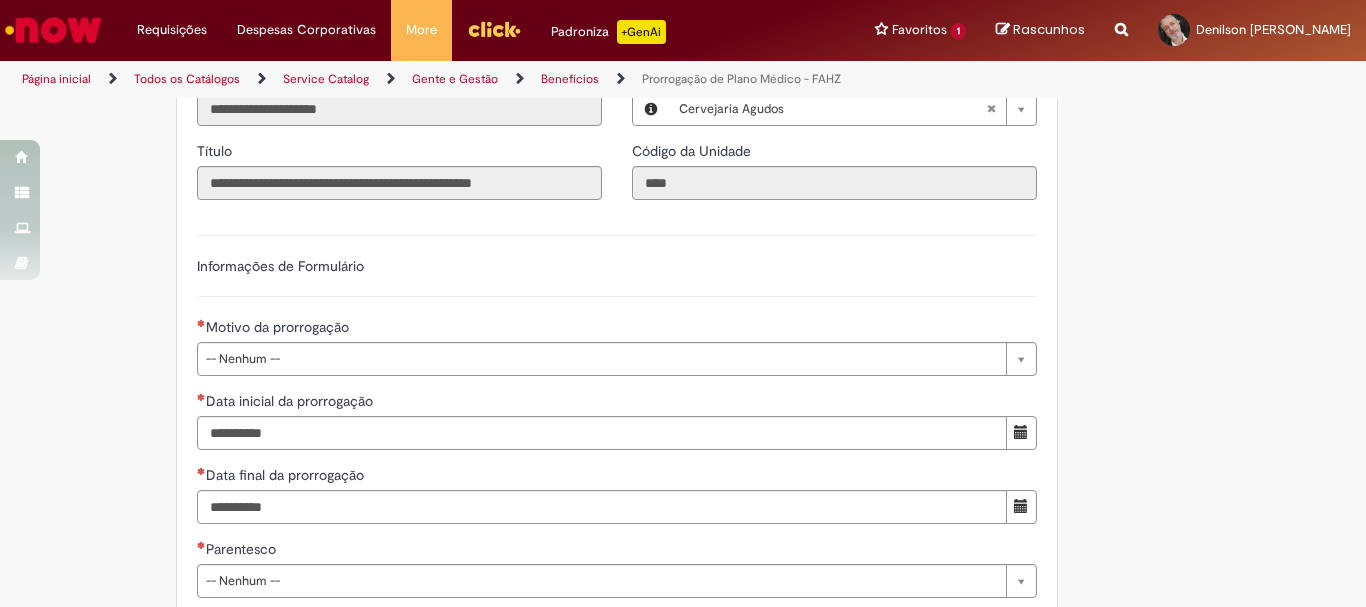 scroll, scrollTop: 900, scrollLeft: 0, axis: vertical 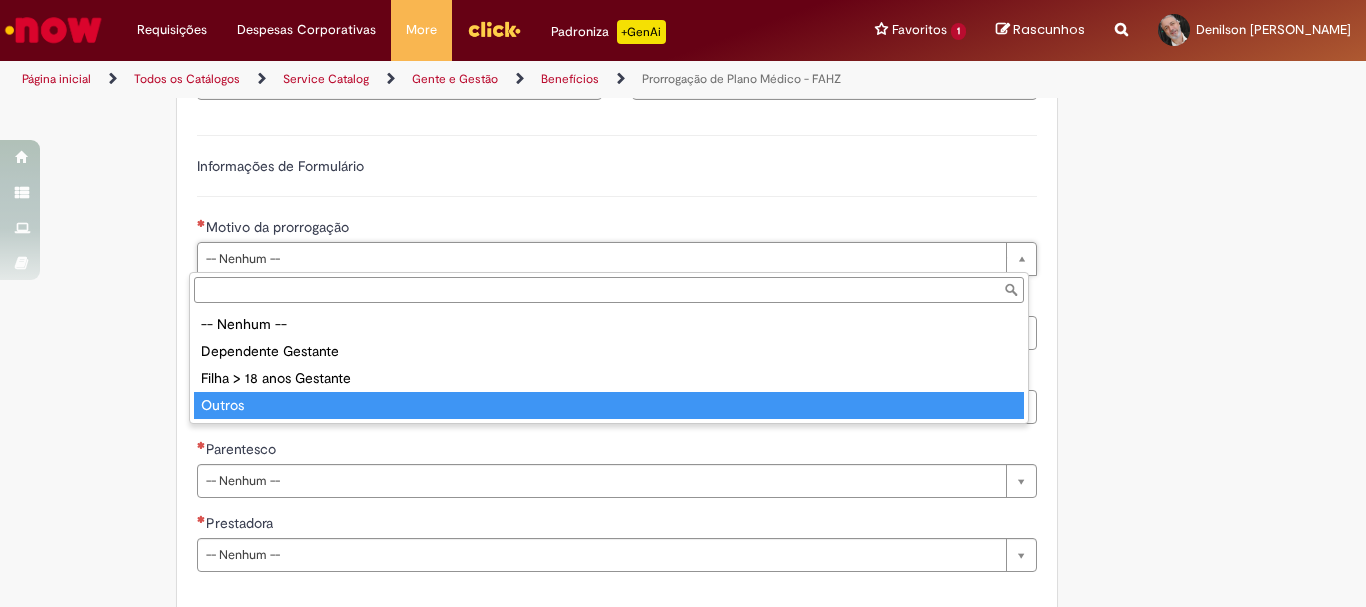 type on "******" 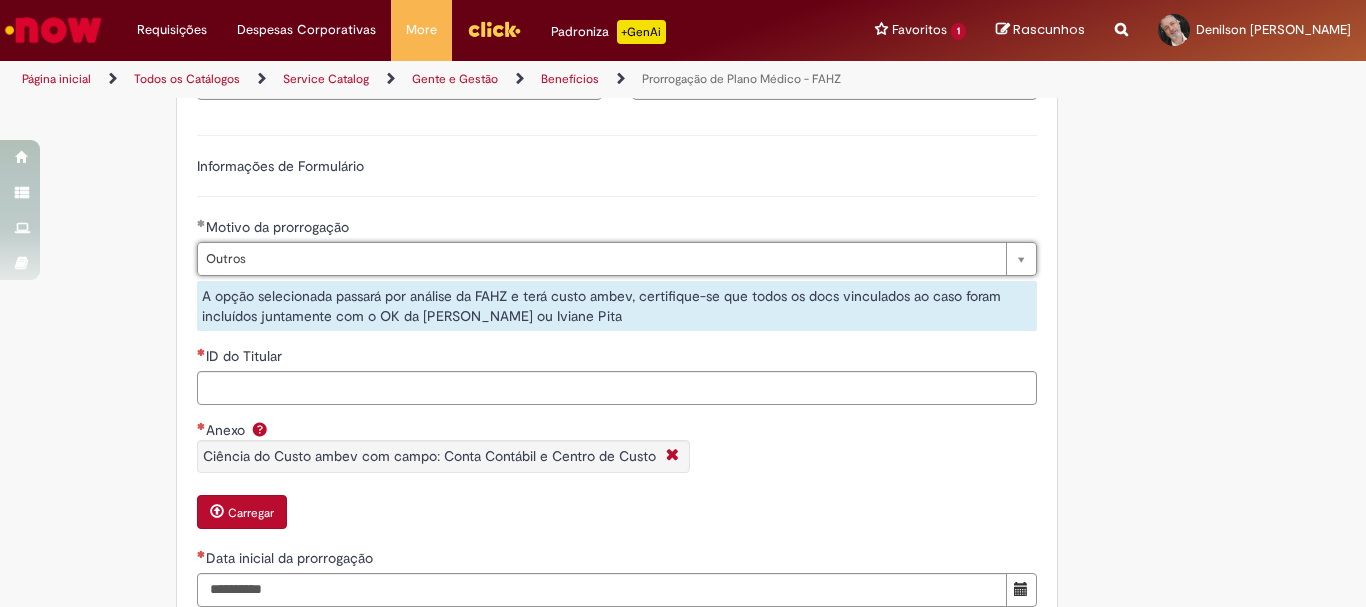 scroll, scrollTop: 1000, scrollLeft: 0, axis: vertical 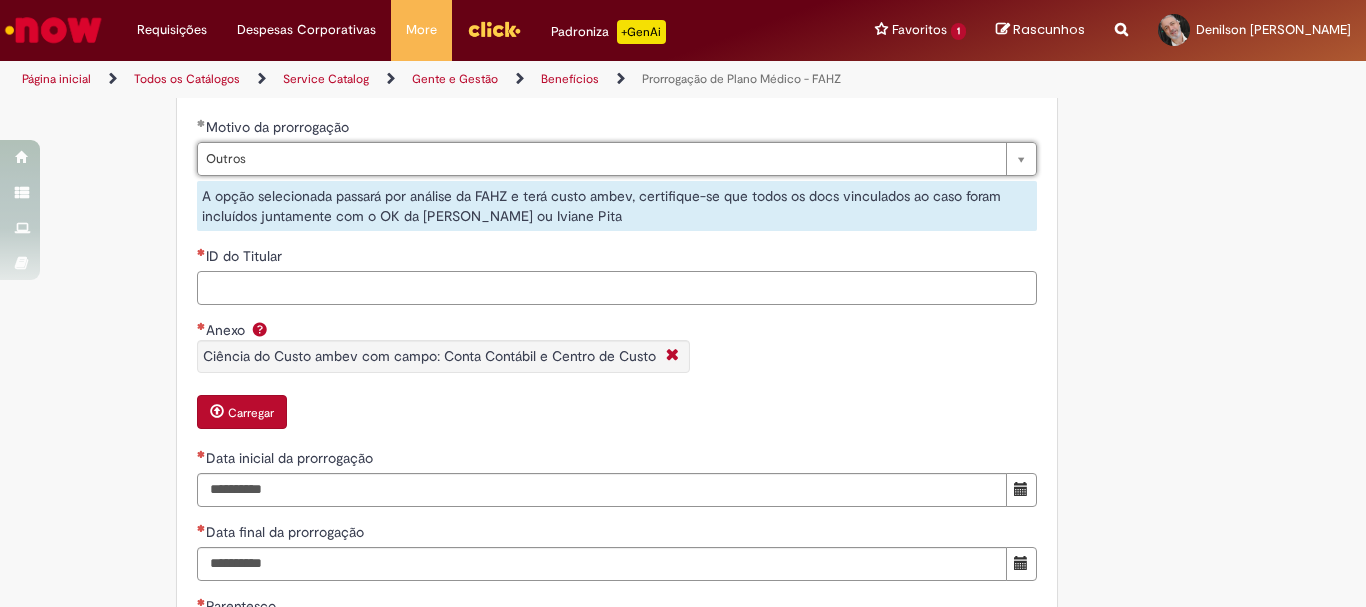 click on "ID do Titular" at bounding box center [617, 288] 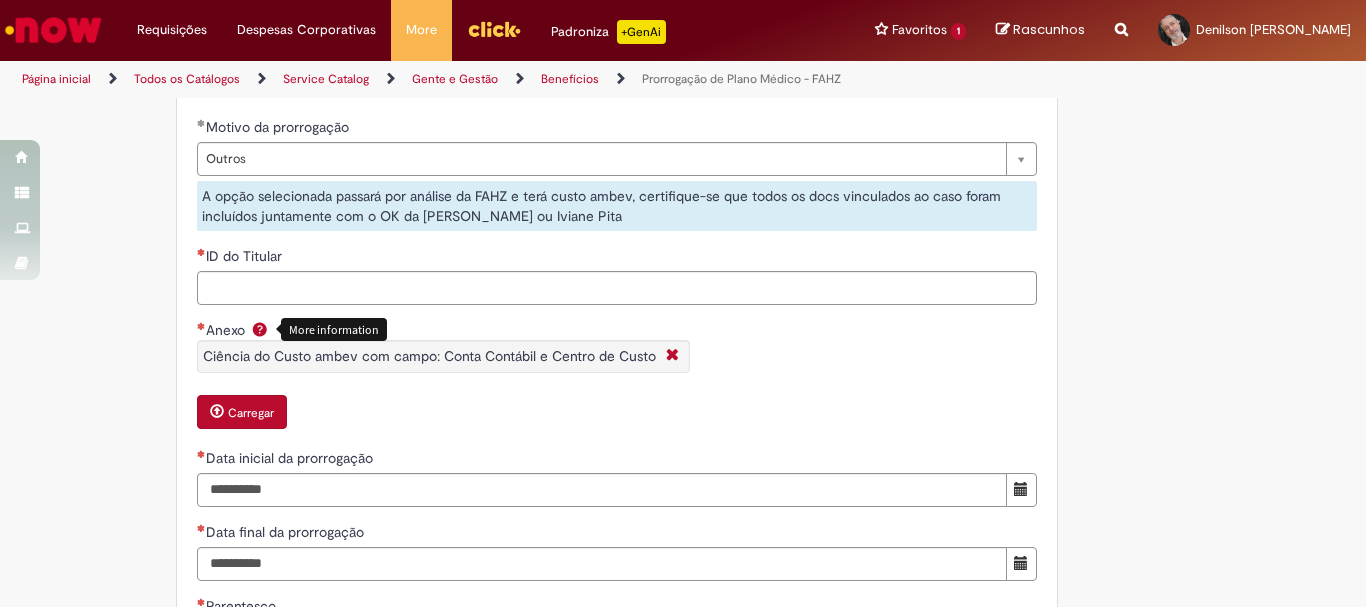 click at bounding box center (260, 329) 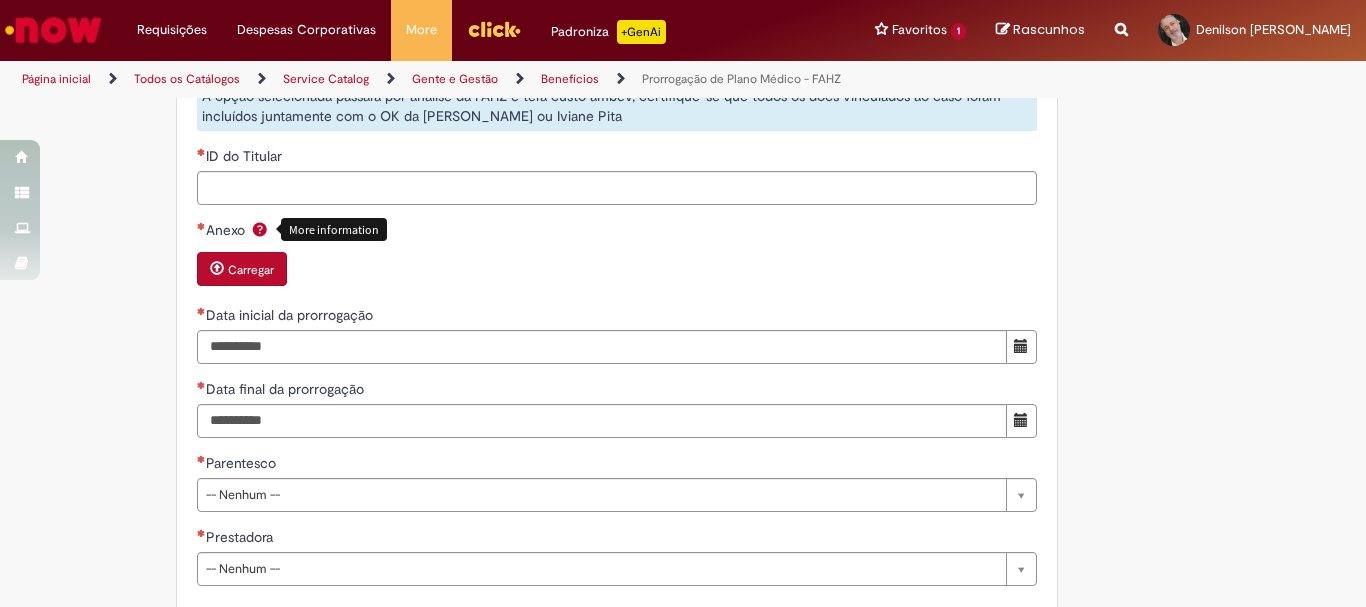 scroll, scrollTop: 1000, scrollLeft: 0, axis: vertical 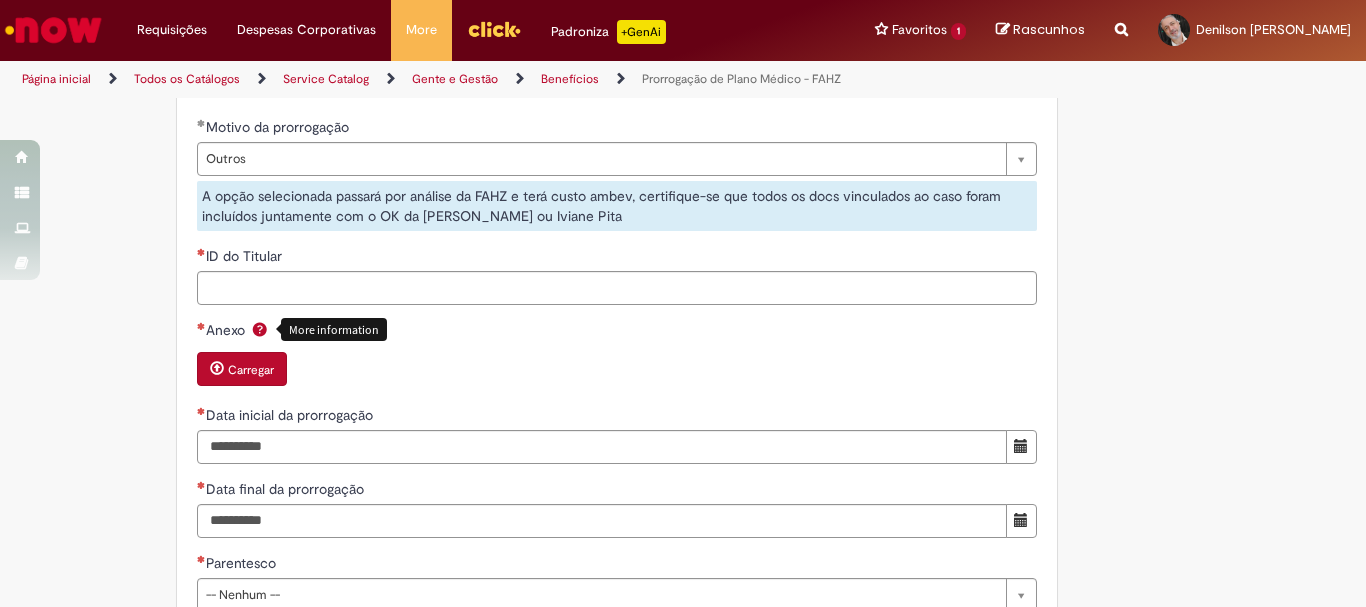 click at bounding box center (260, 329) 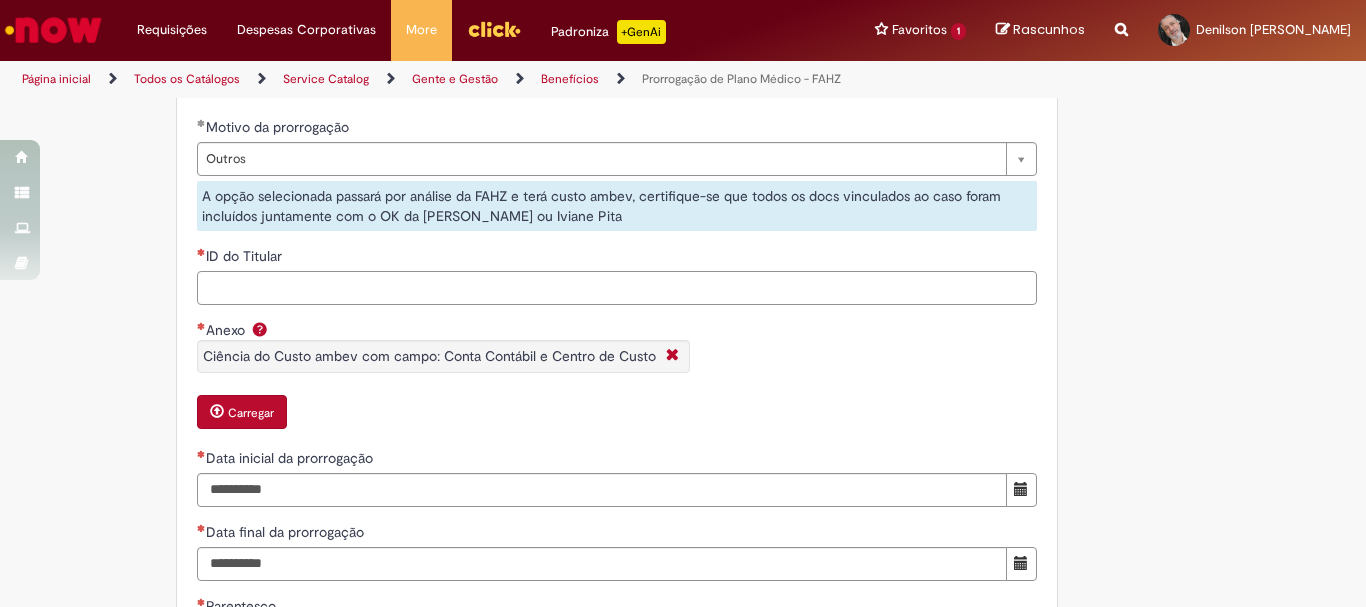 click on "ID do Titular" at bounding box center [617, 288] 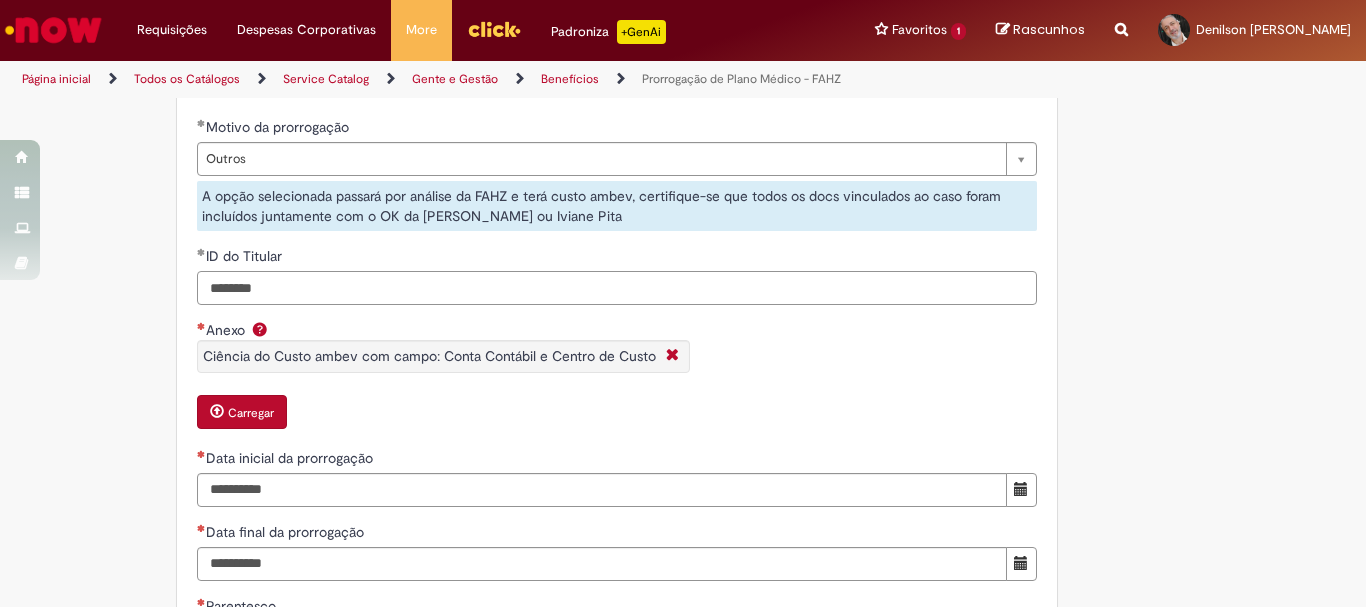 type on "********" 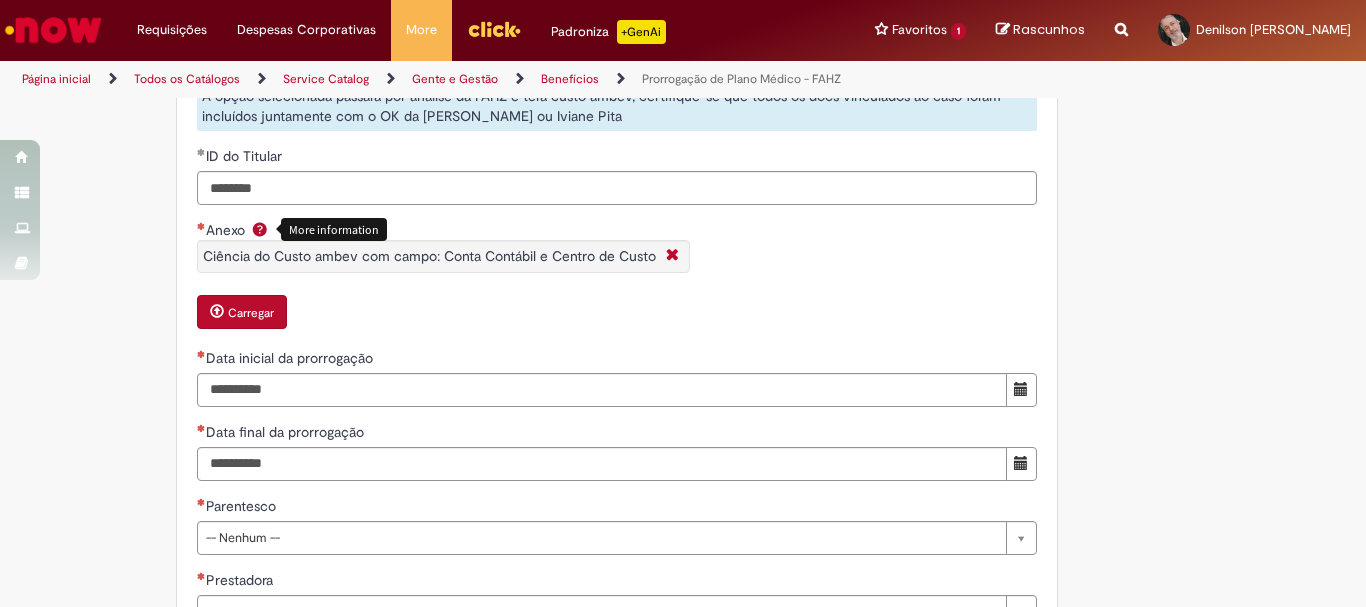 scroll, scrollTop: 1200, scrollLeft: 0, axis: vertical 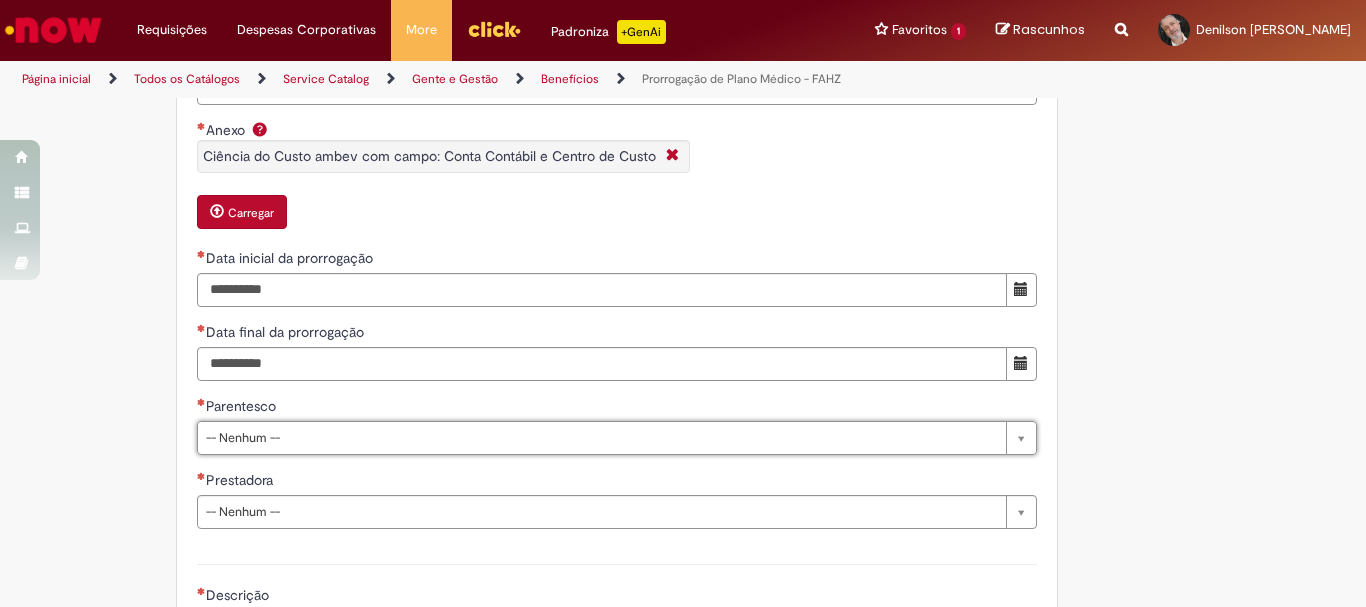 click on "Benefícios" at bounding box center (570, 79) 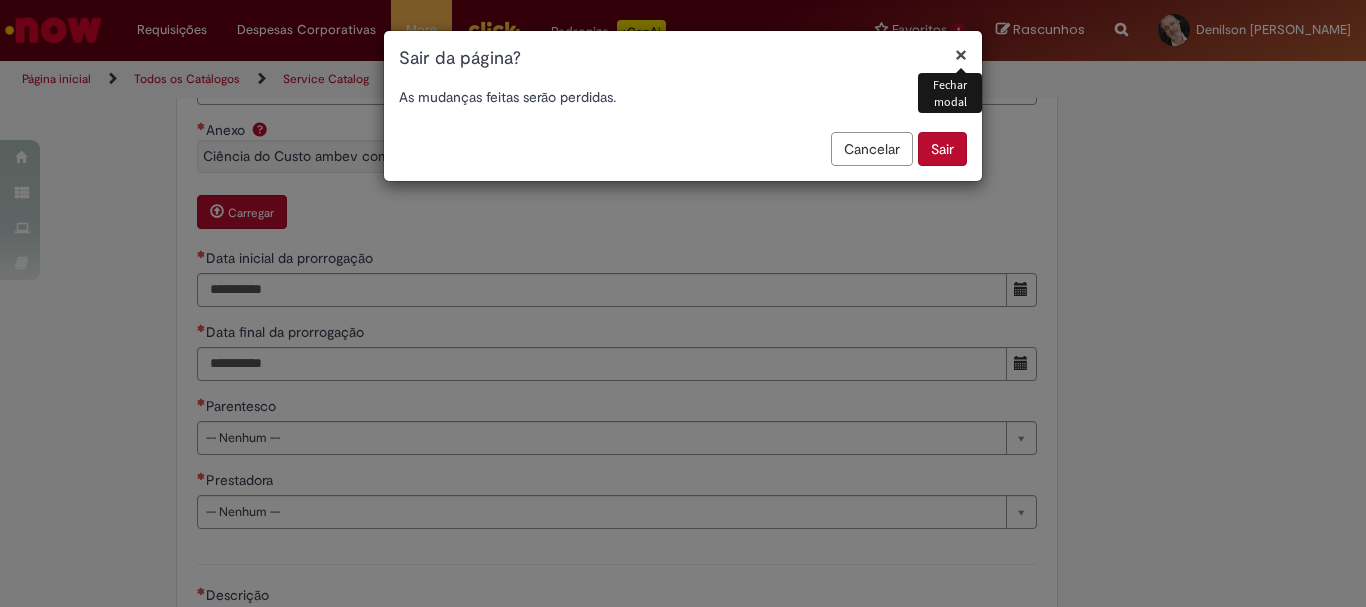 click on "Sair" at bounding box center (942, 149) 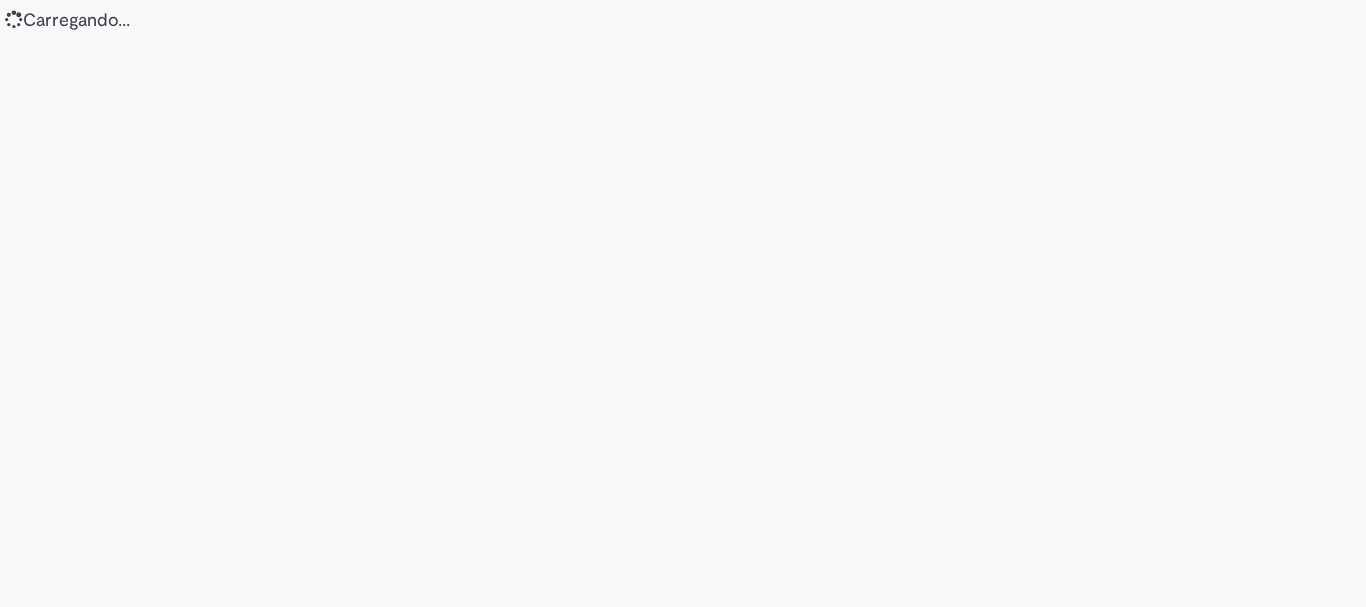 scroll, scrollTop: 0, scrollLeft: 0, axis: both 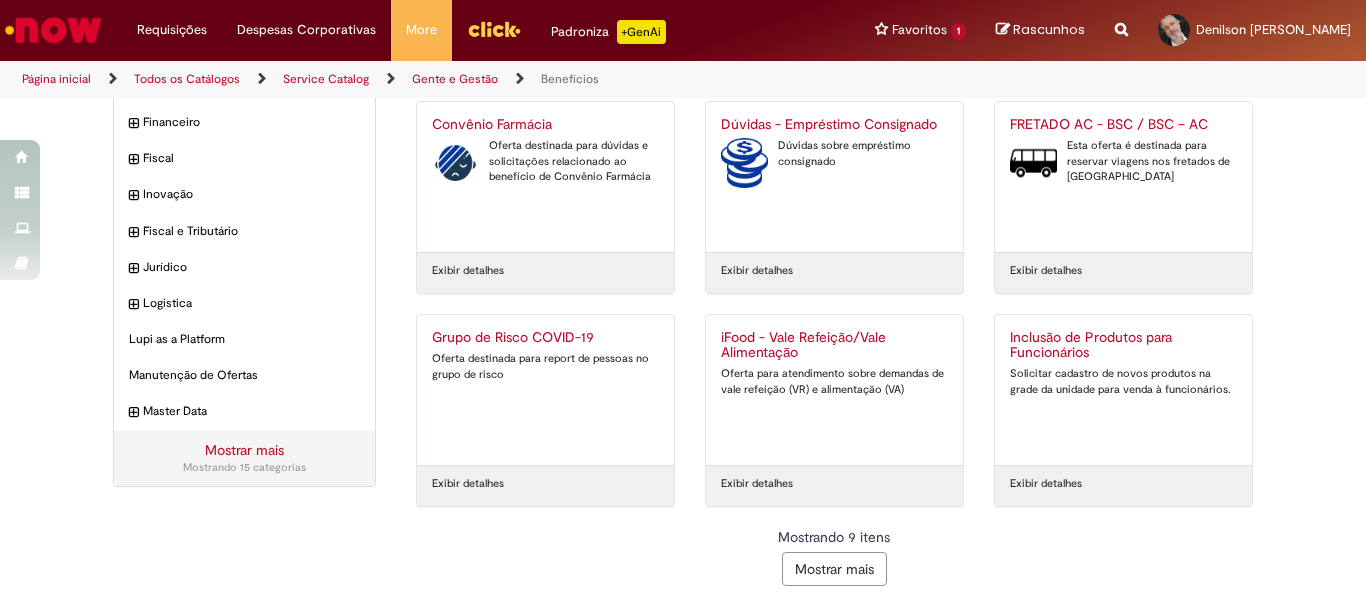 click on "Mostrar mais" at bounding box center (834, 569) 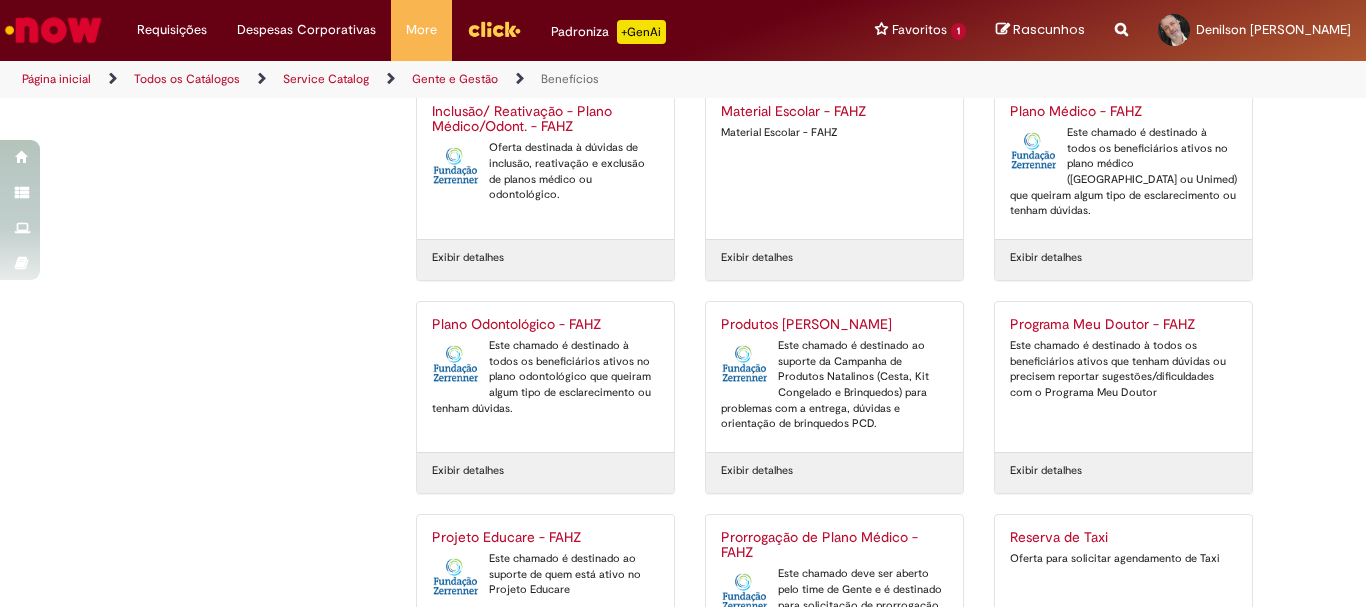 scroll, scrollTop: 609, scrollLeft: 0, axis: vertical 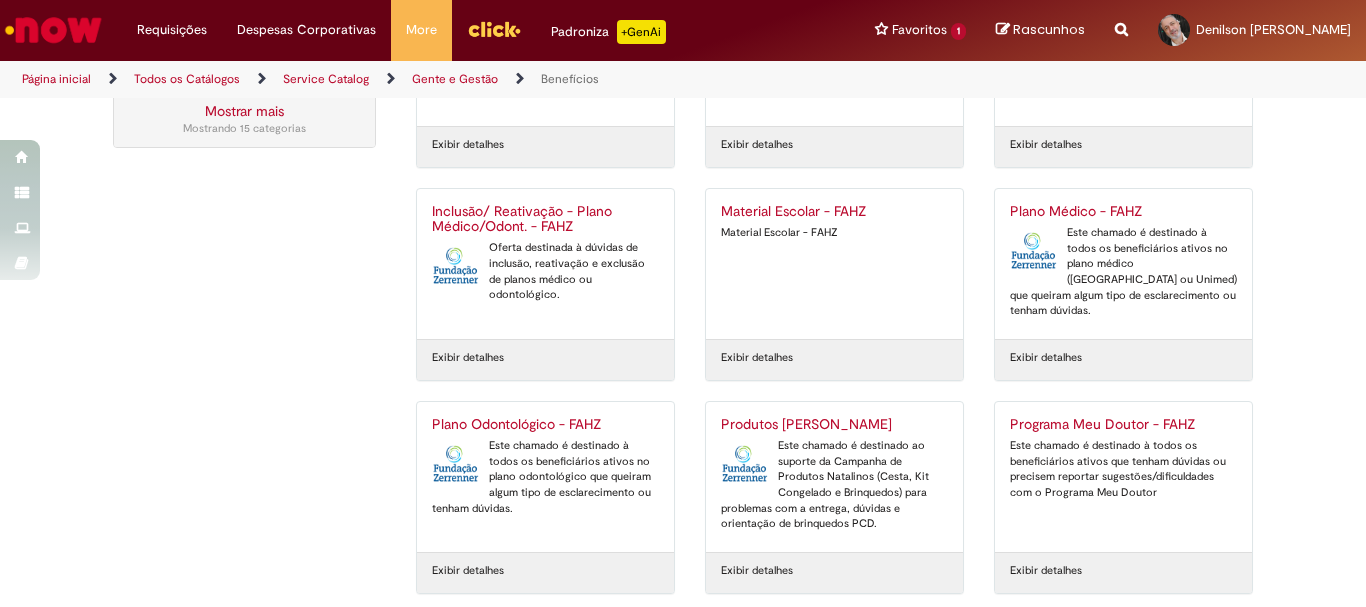 click on "Este chamado é destinado à todos os beneficiários ativos no plano médico (Sulamérica ou Unimed) que queiram algum tipo de esclarecimento ou tenham dúvidas." at bounding box center (1123, 272) 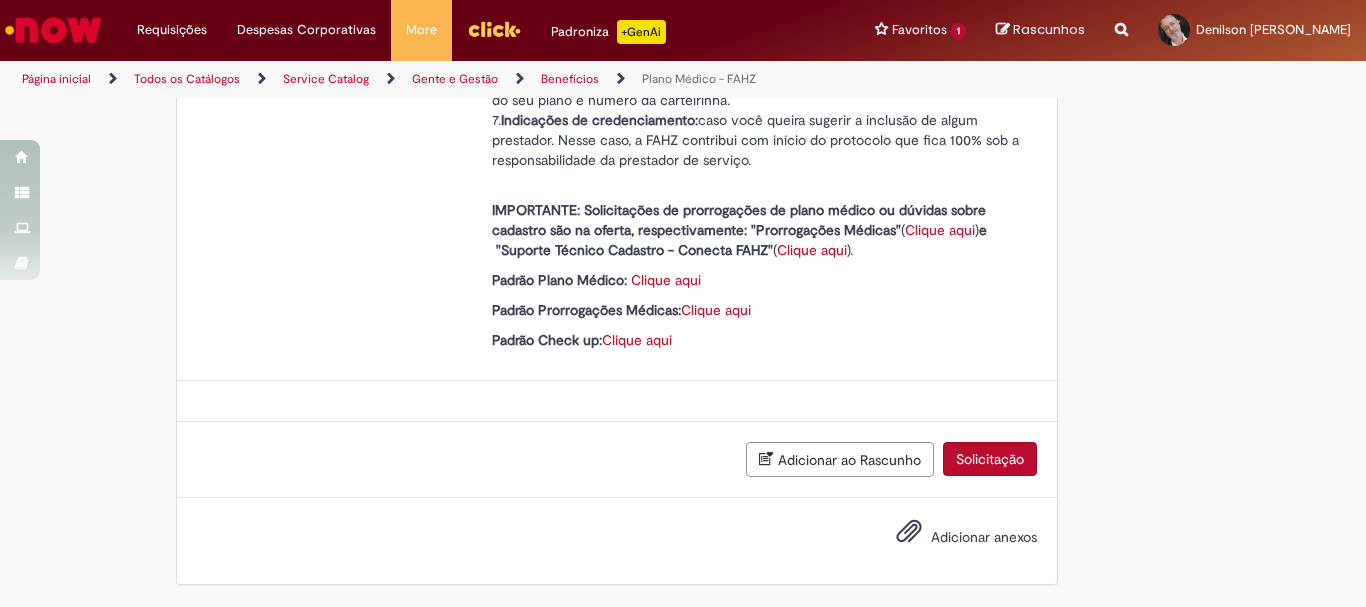 scroll, scrollTop: 0, scrollLeft: 0, axis: both 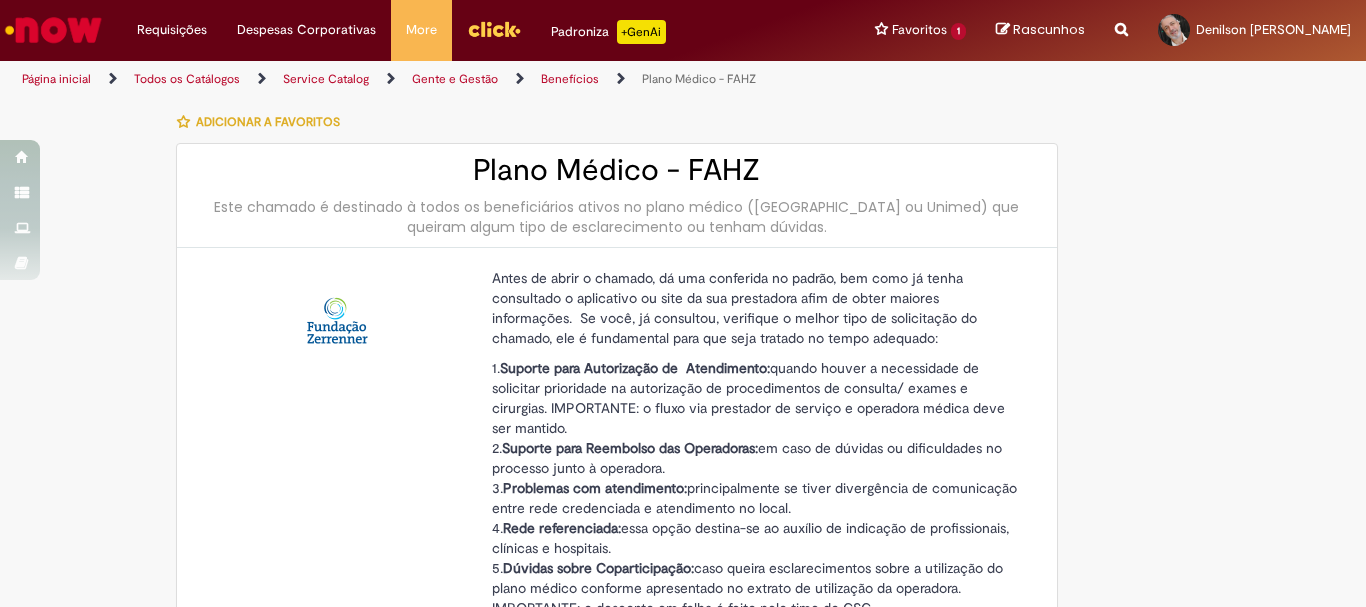 type on "********" 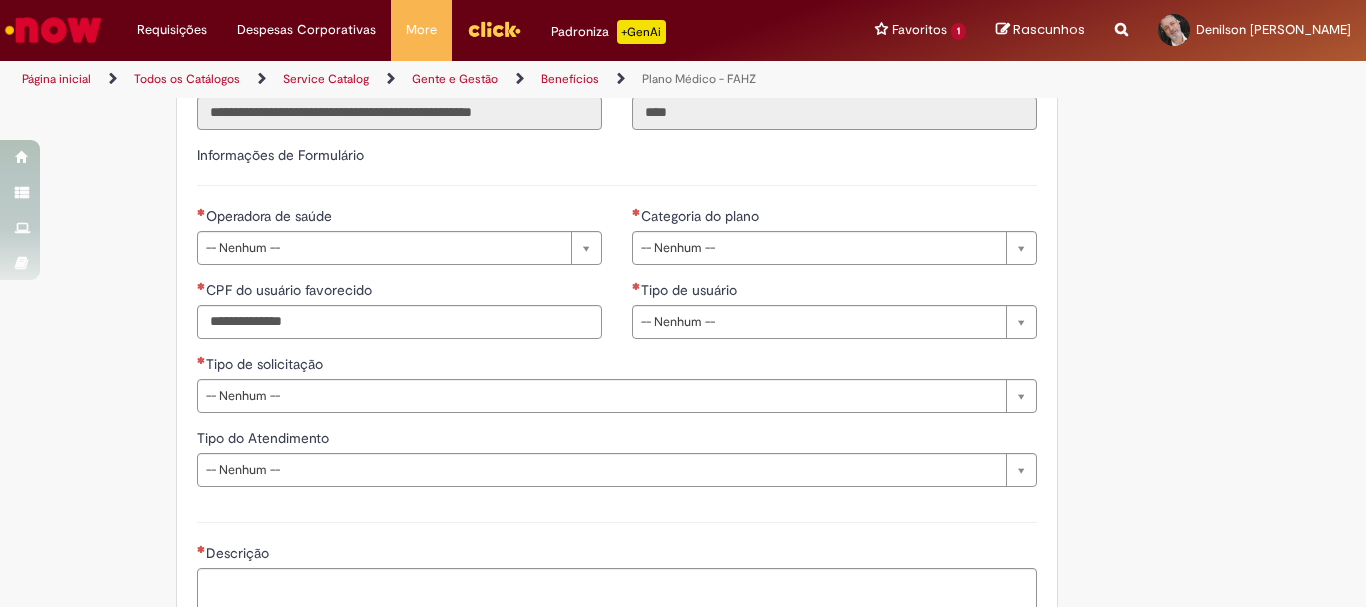 scroll, scrollTop: 1000, scrollLeft: 0, axis: vertical 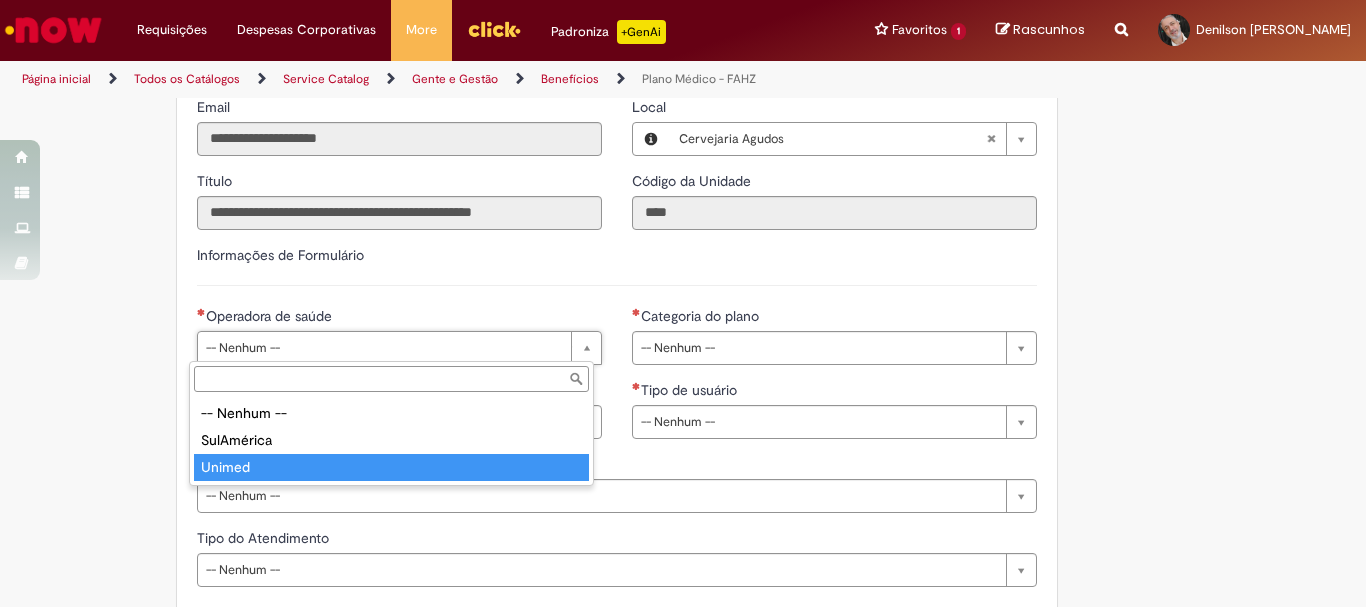 type on "******" 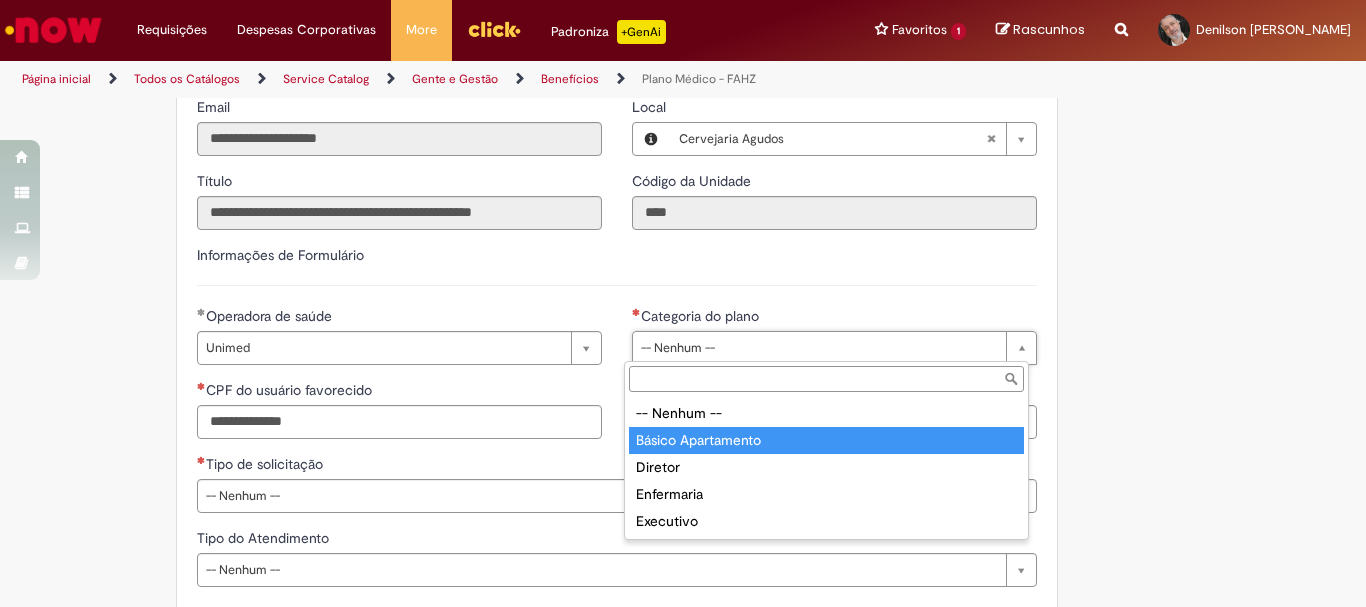 type on "**********" 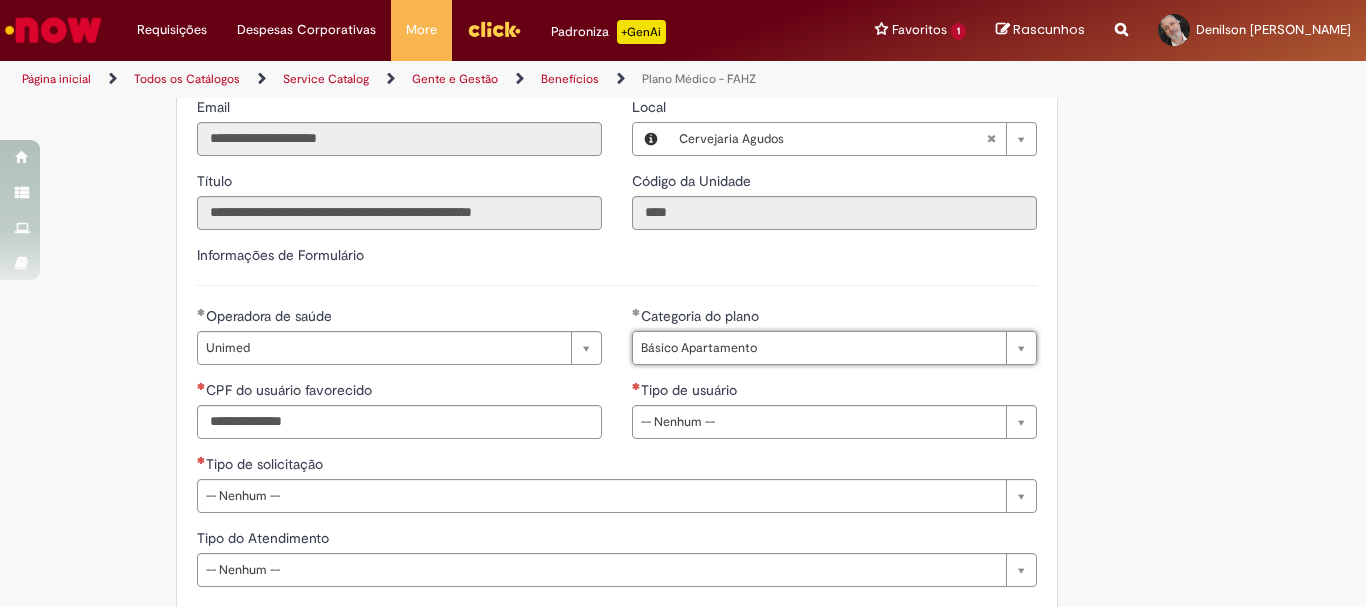 scroll, scrollTop: 1100, scrollLeft: 0, axis: vertical 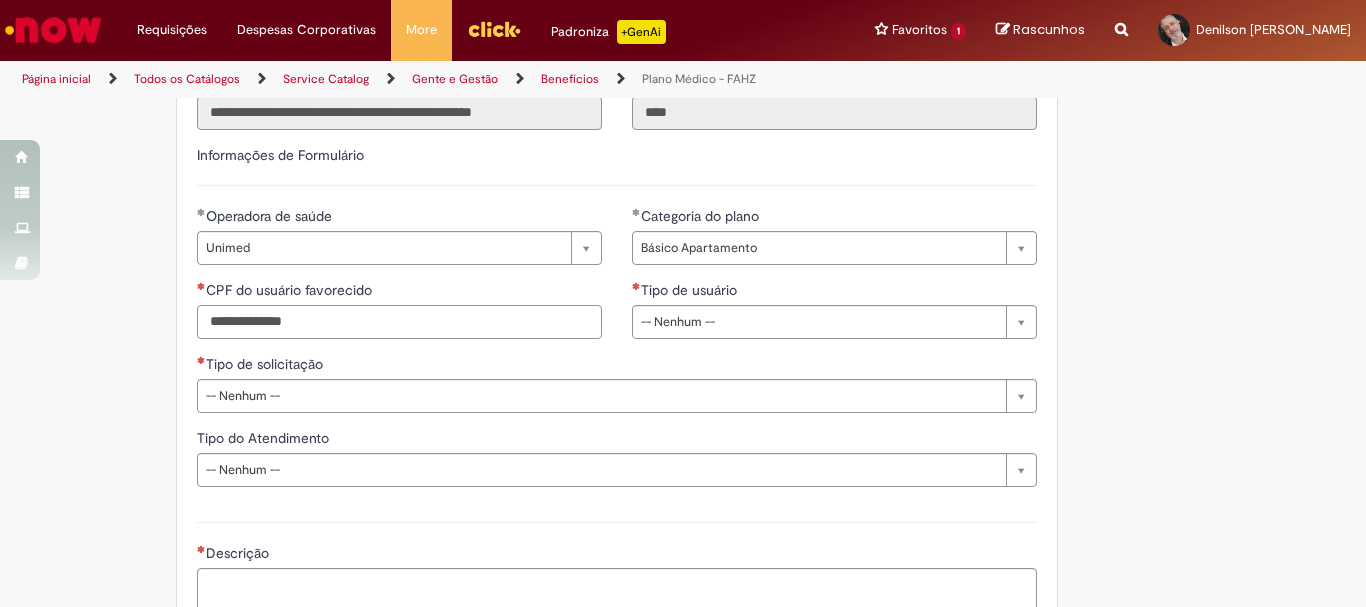 click on "CPF do usuário favorecido" at bounding box center (399, 322) 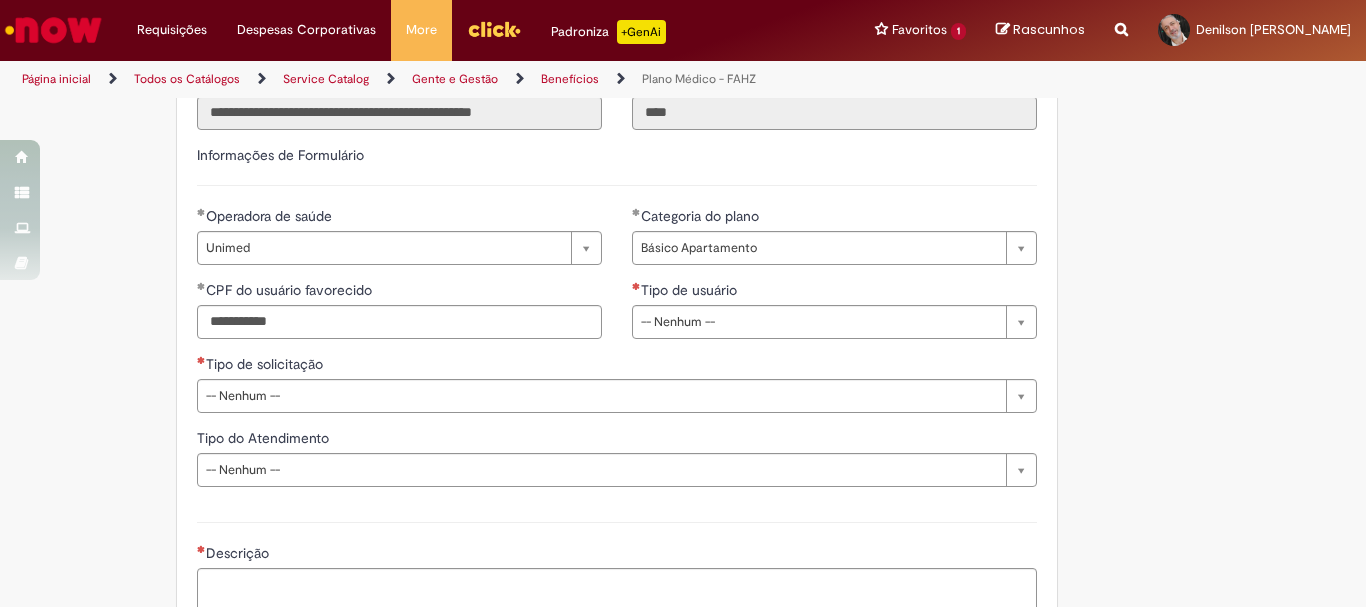 type on "**********" 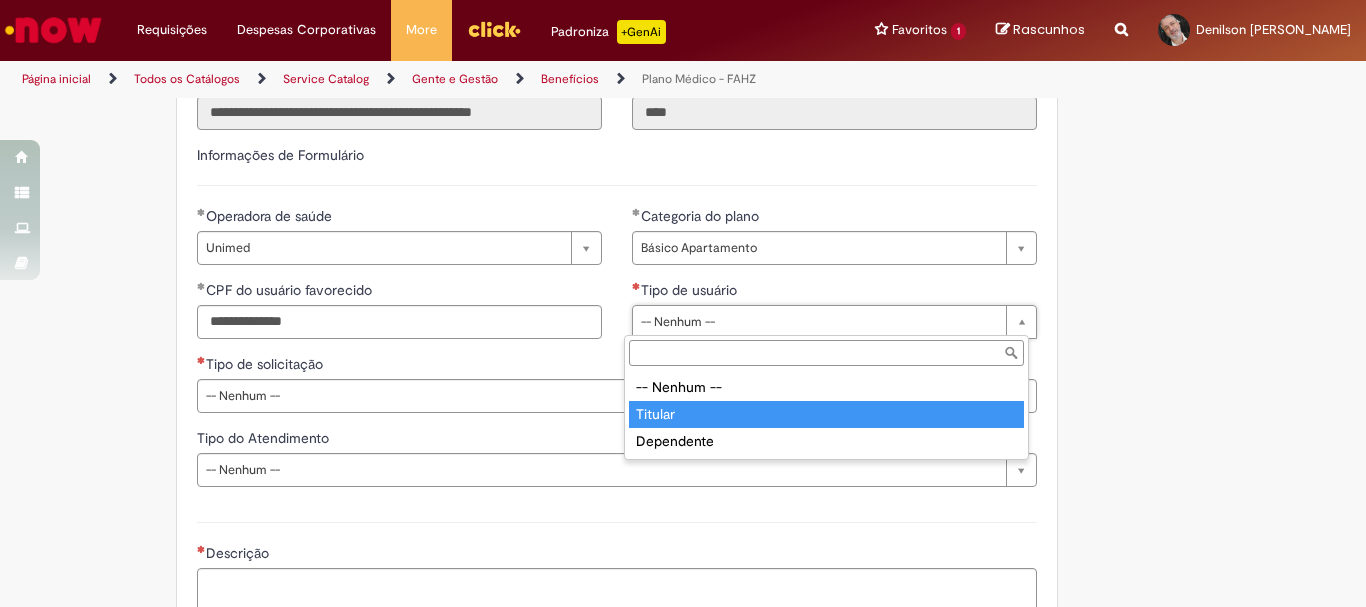 type on "*******" 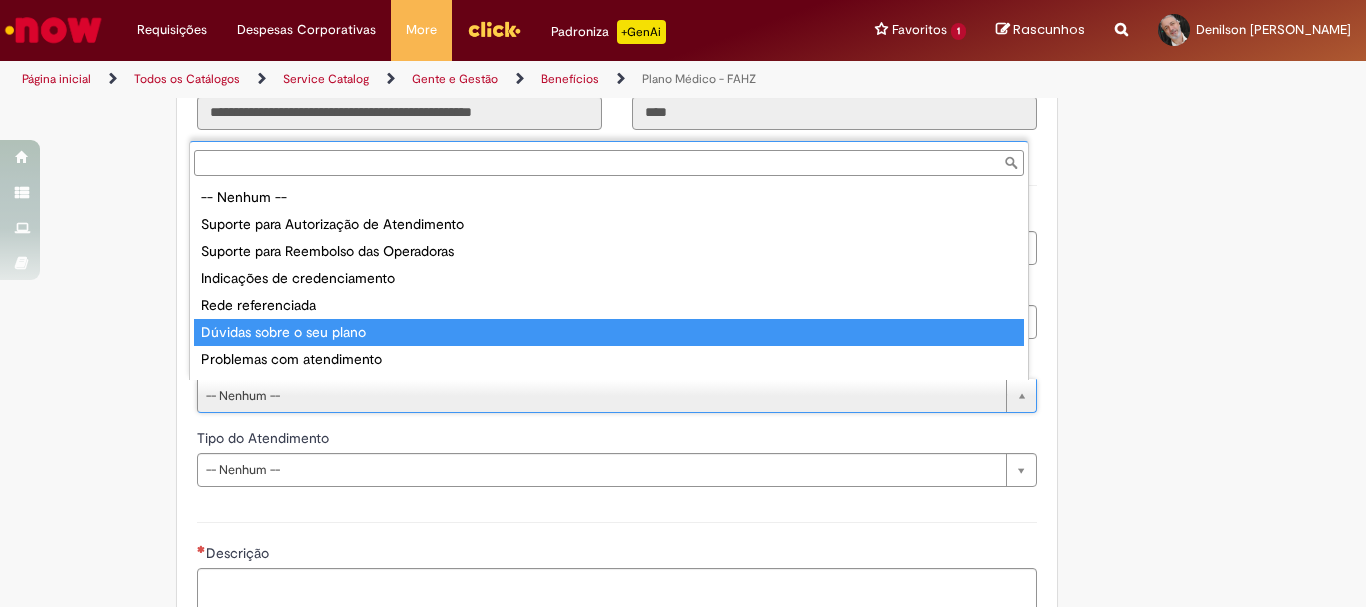 type on "**********" 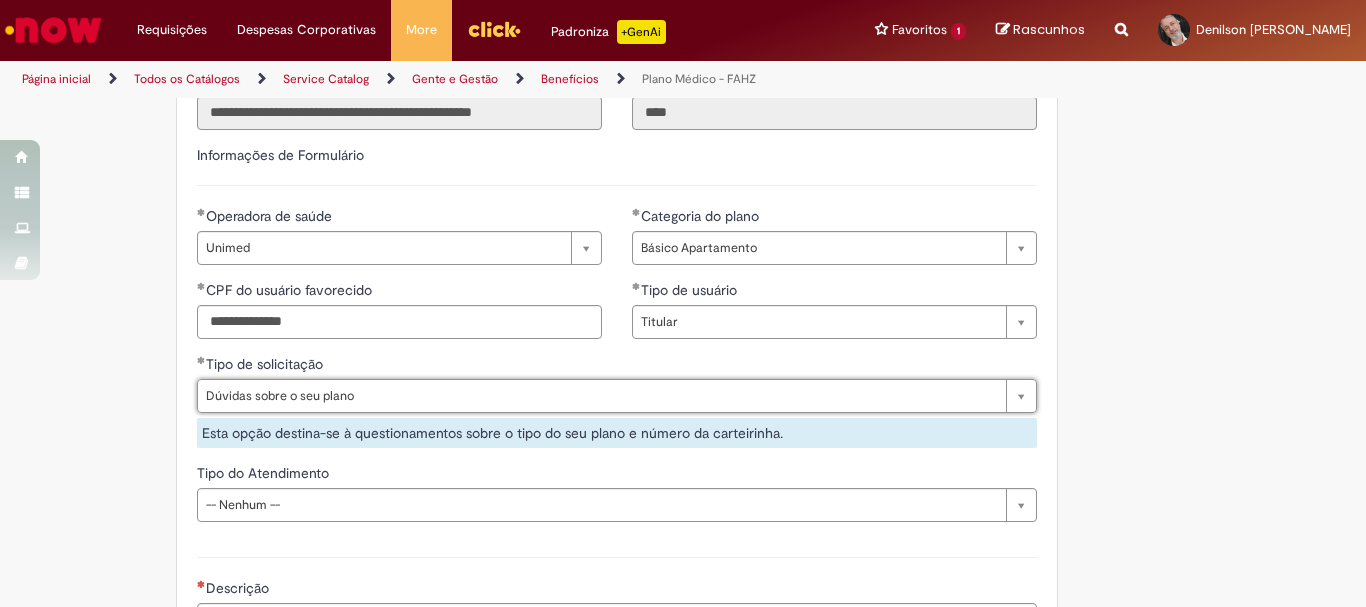scroll, scrollTop: 1200, scrollLeft: 0, axis: vertical 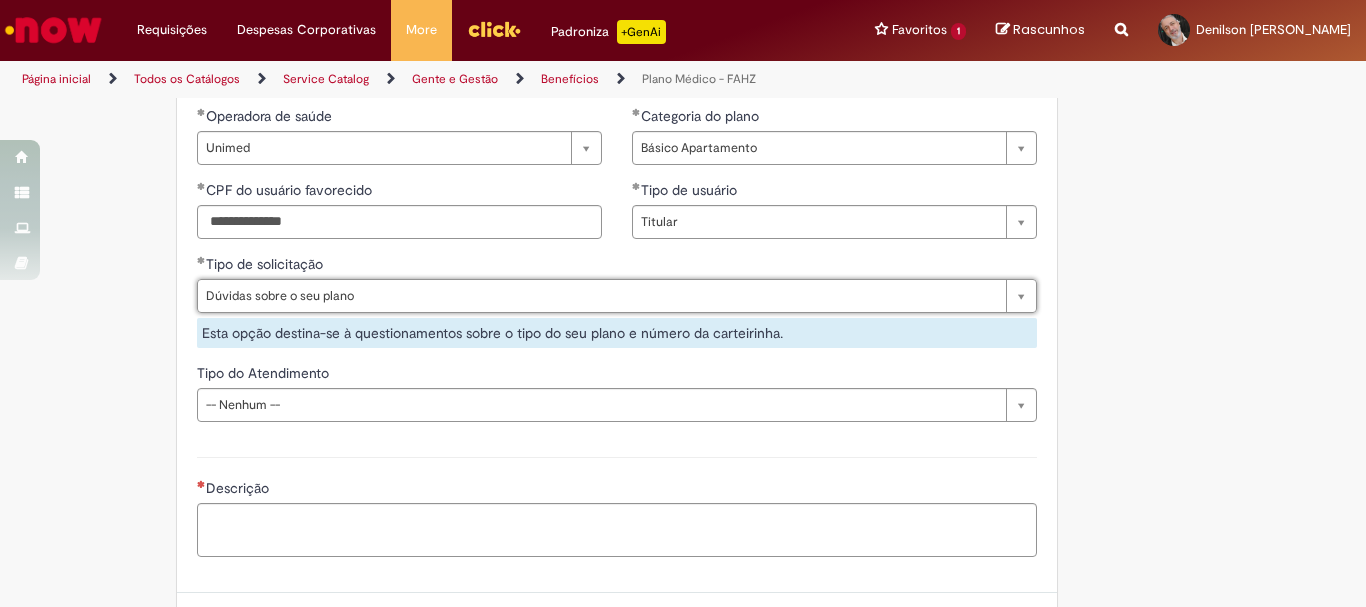click on "Adicionar a Favoritos
Plano Médico - FAHZ
Este chamado é destinado à todos os beneficiários ativos no plano médico (Sulamérica ou Unimed) que queiram algum tipo de esclarecimento ou tenham dúvidas.
Antes de abrir o chamado, dá uma conferida no padrão, bem como já tenha consultado o aplicativo ou site da sua prestadora afim de obter maiores informações.  Se você, já consultou, verifique o melhor tipo de solicitação do chamado, ele é fundamental para que seja tratado no tempo adequado:
1.  Suporte para Autorização de  Atendimento:  quando houver a necessidade de solicitar prioridade na autorização de procedimentos de consulta/ exames e cirurgias. IMPORTANTE: o fluxo via prestador de serviço e operadora médica deve ser mantido.  2.  Suporte para Reembolso das Operadoras: 3.  Problemas com atendimento: 4.  Rede referenciada: 5.  6." at bounding box center (683, -162) 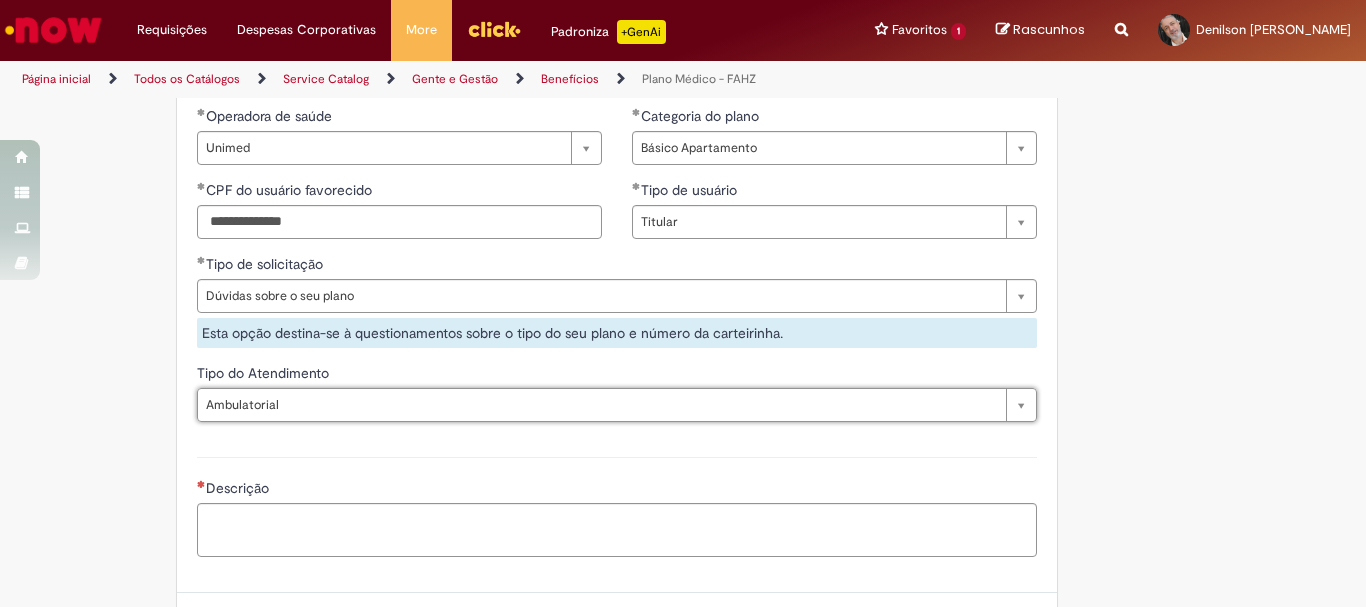 type on "**********" 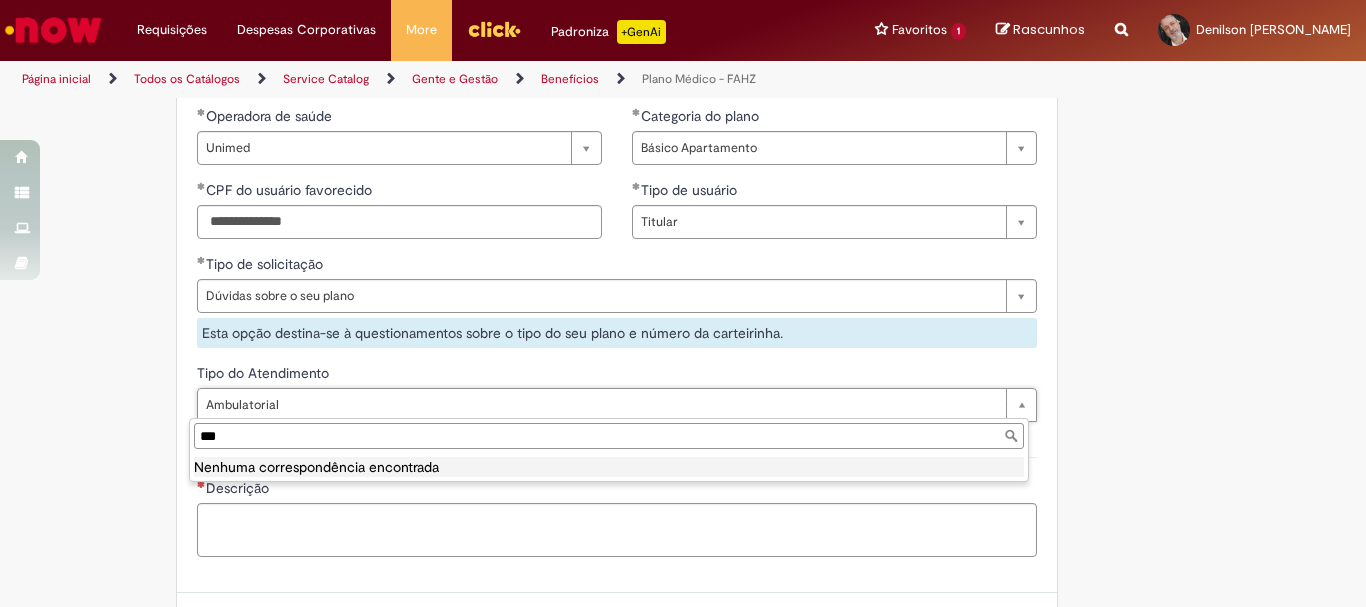 type on "**********" 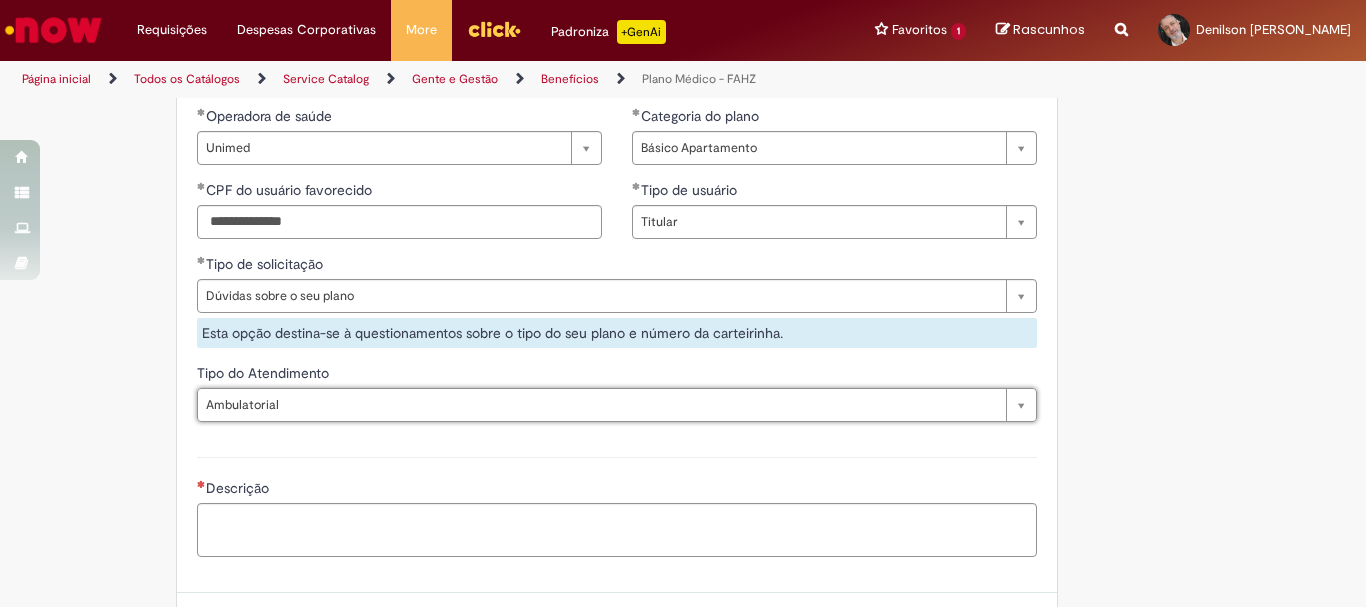 scroll, scrollTop: 0, scrollLeft: 77, axis: horizontal 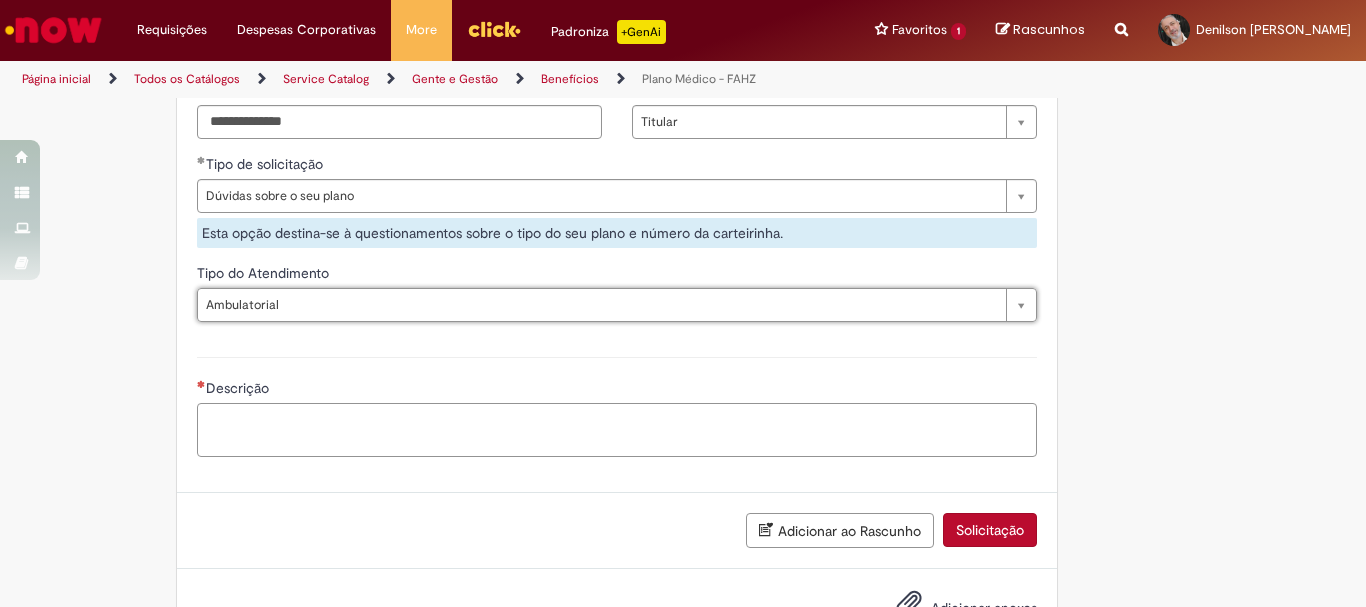click on "Descrição" at bounding box center [617, 430] 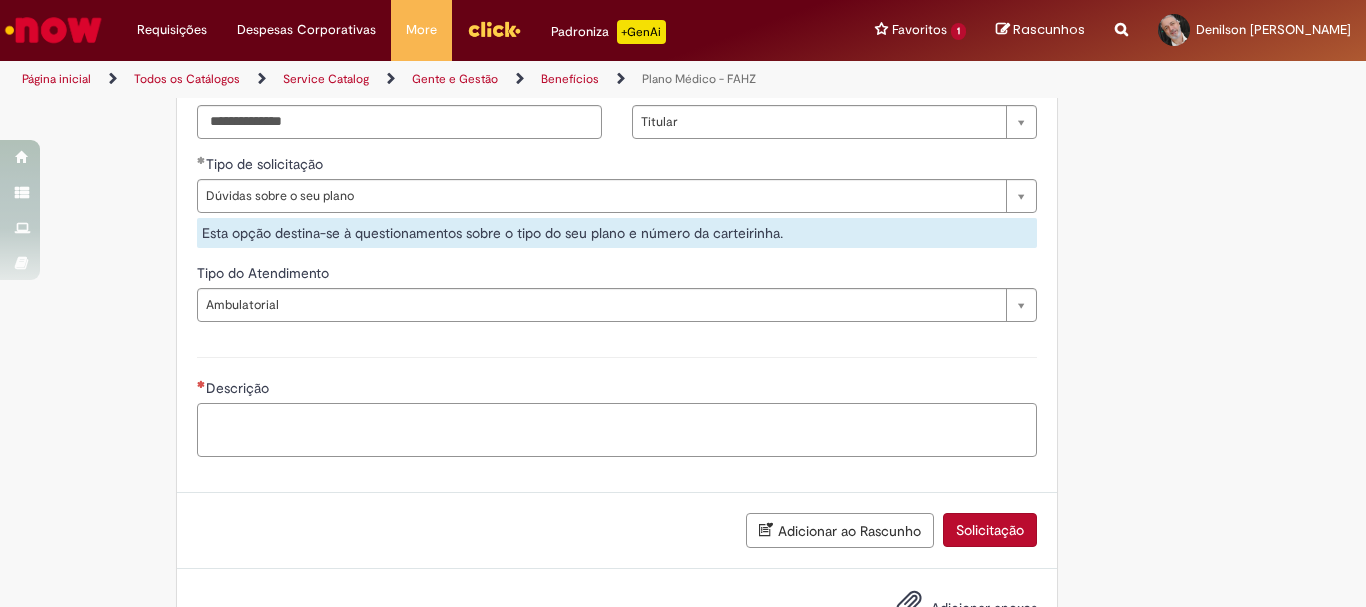 type on "*" 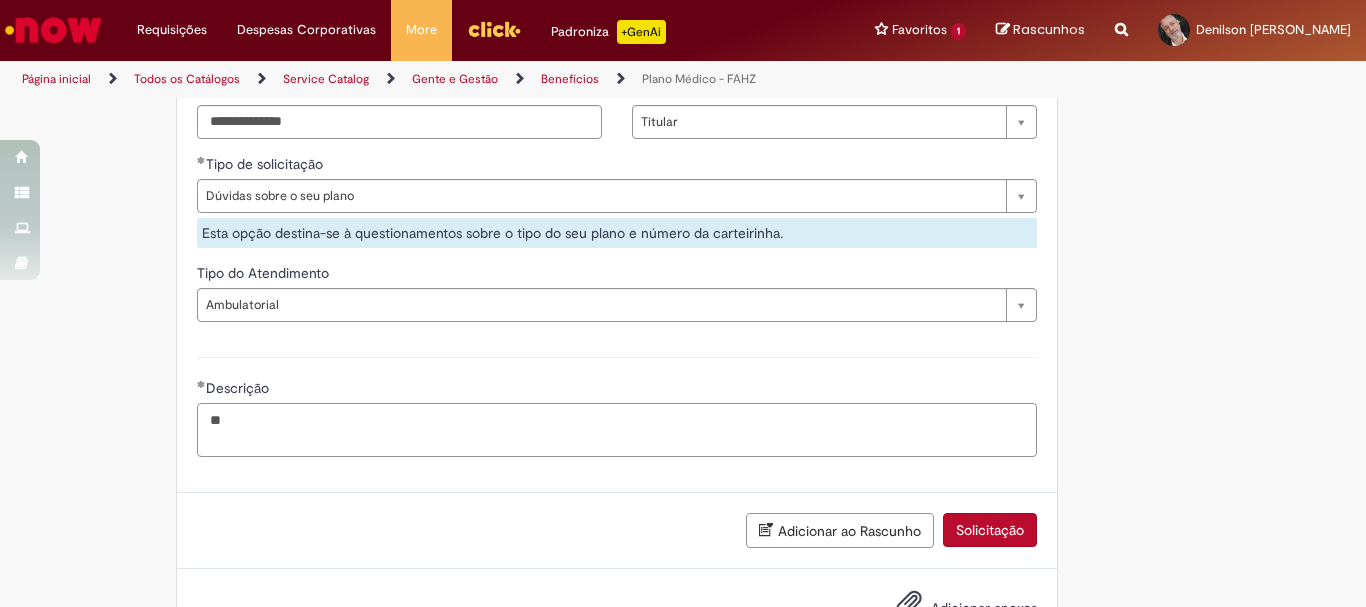 type on "*" 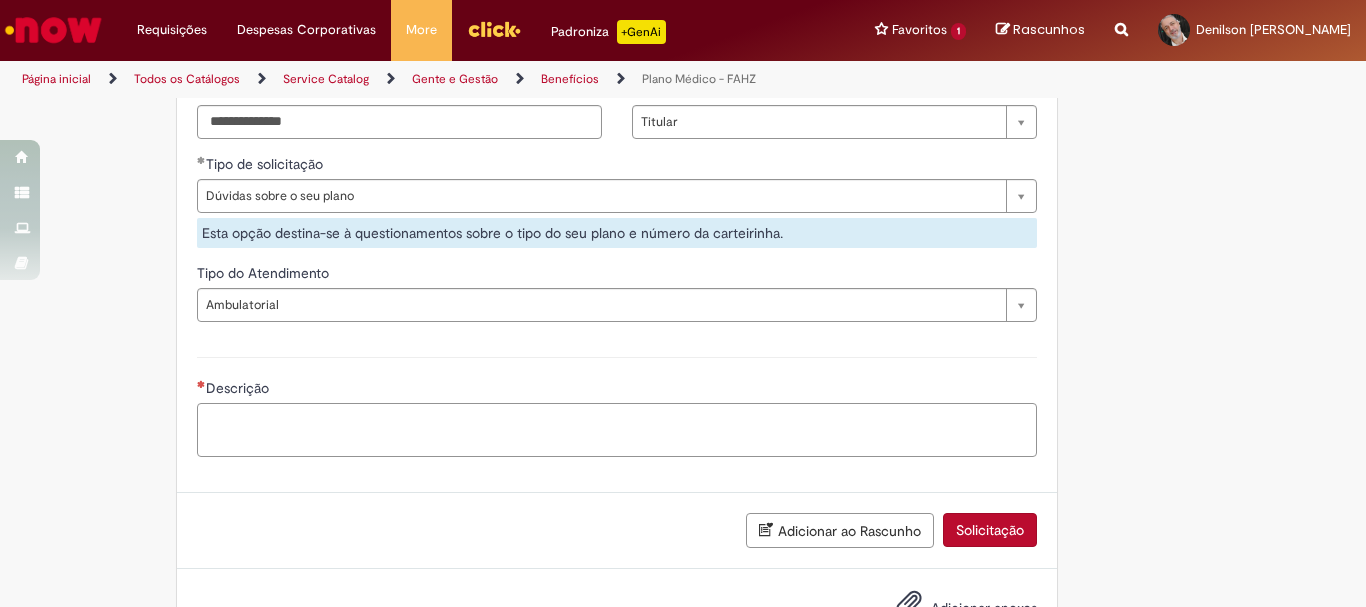 type on "*" 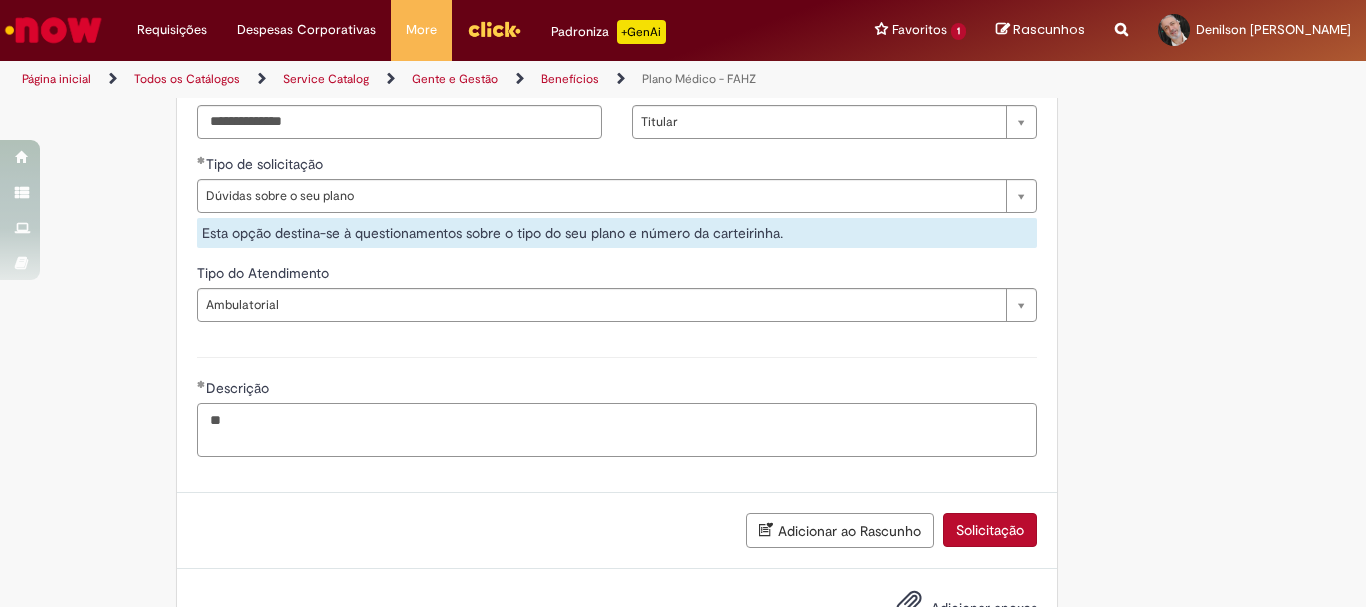 type on "*" 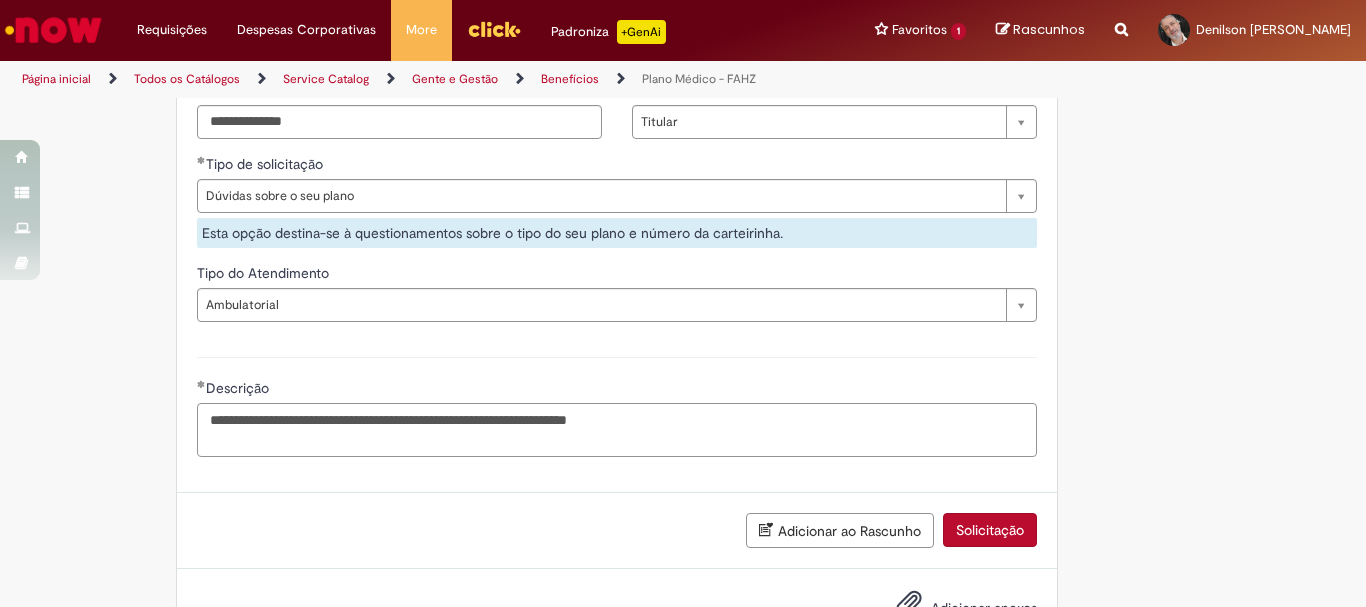 scroll, scrollTop: 1371, scrollLeft: 0, axis: vertical 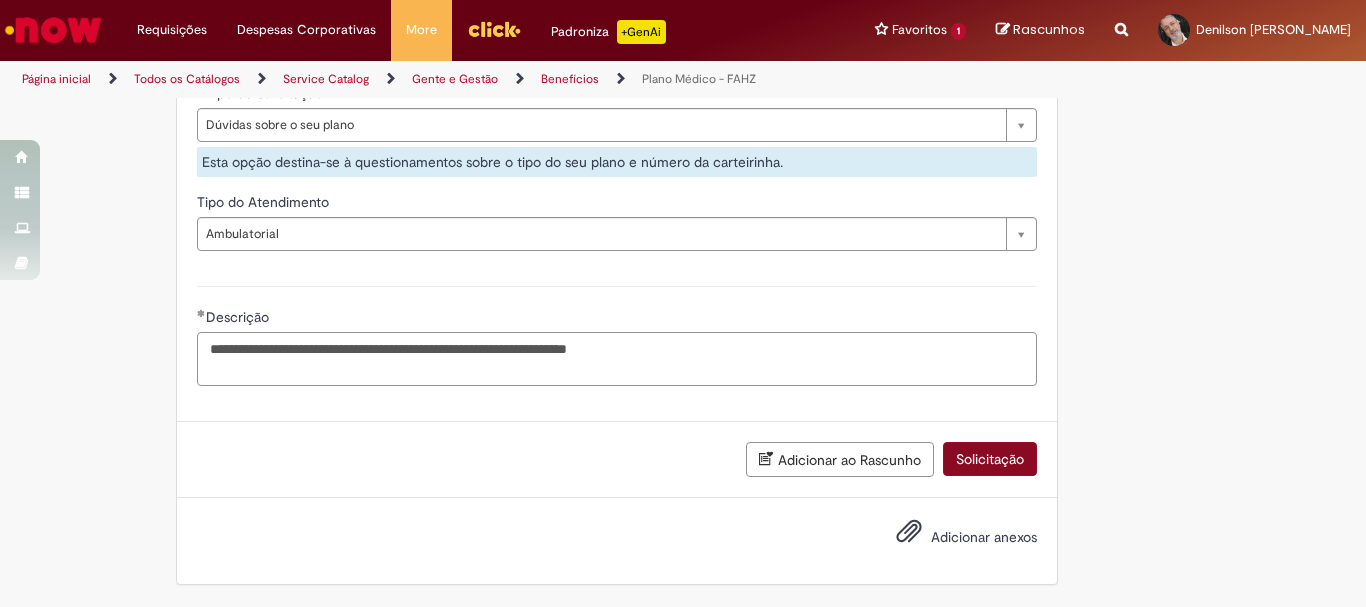 type on "**********" 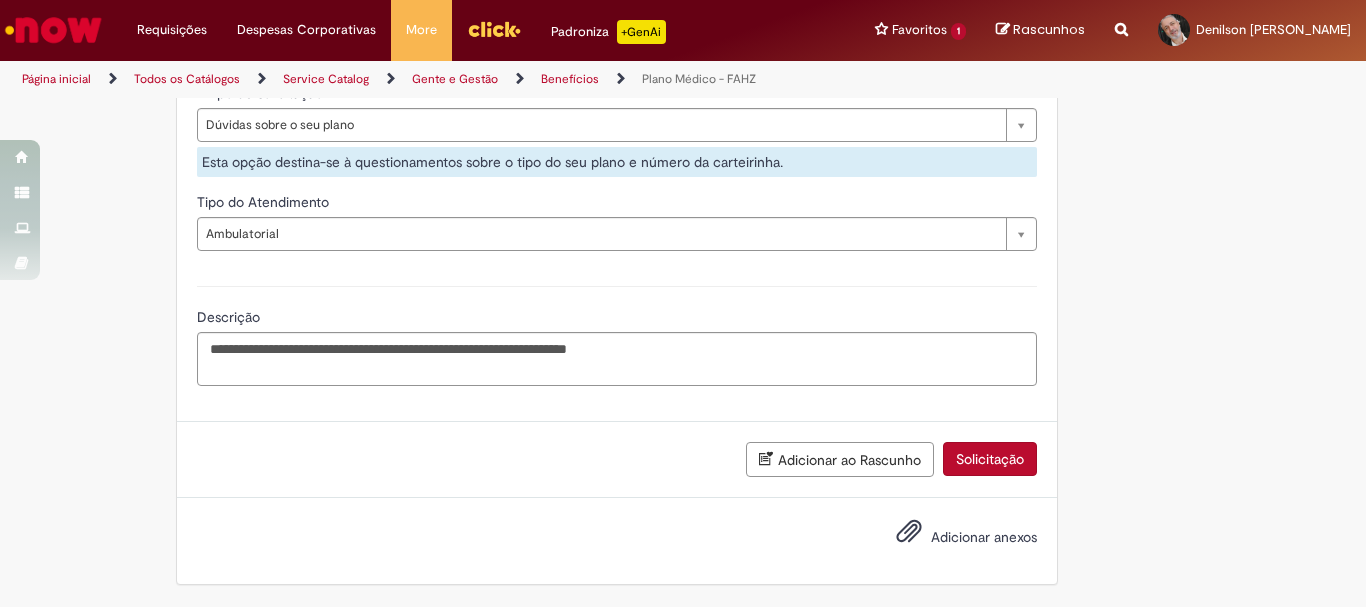 click on "Solicitação" at bounding box center (990, 459) 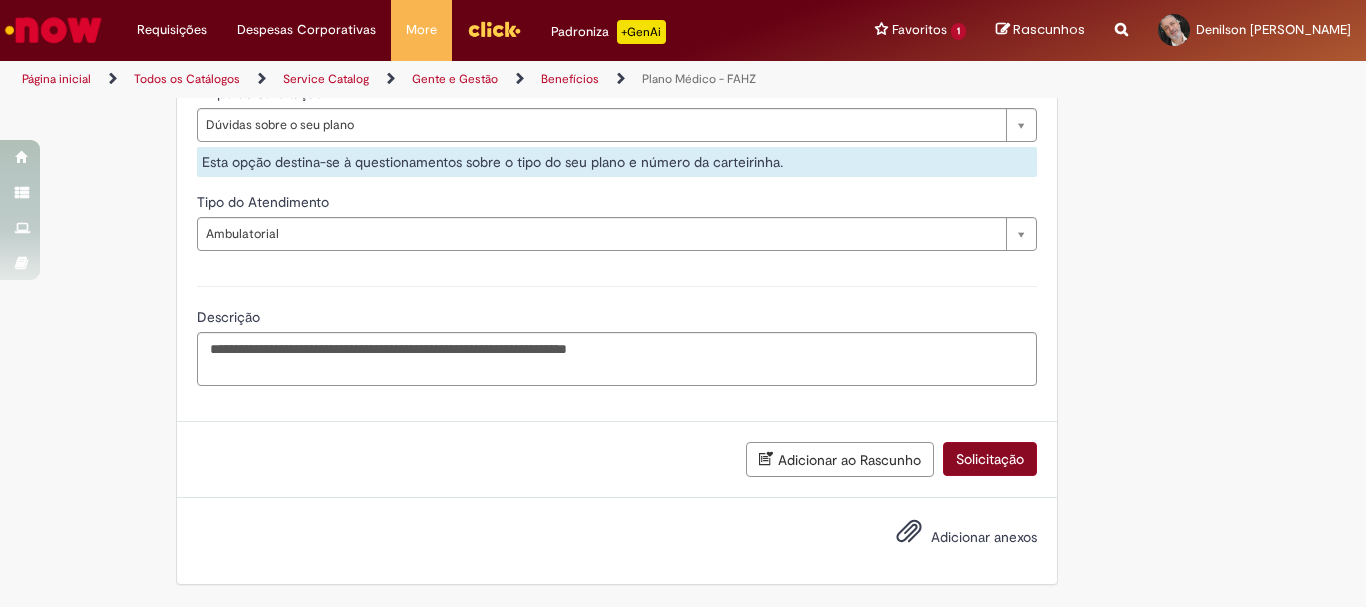scroll, scrollTop: 1325, scrollLeft: 0, axis: vertical 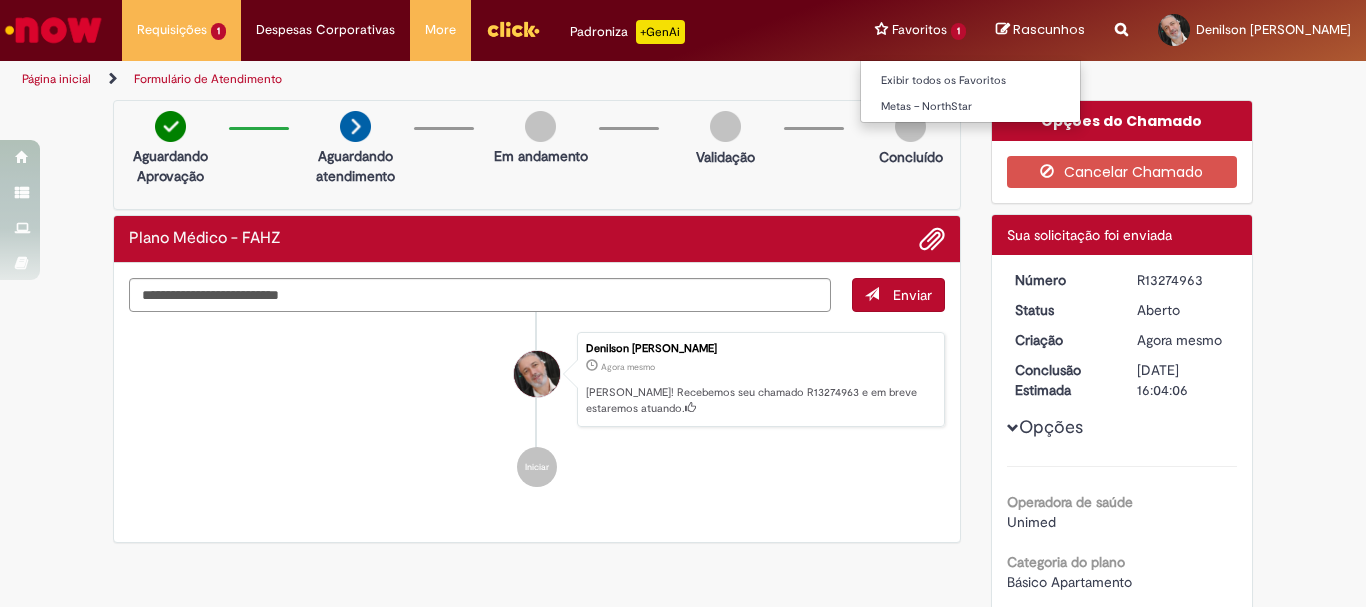 click on "Favoritos   1
Exibir todos os Favoritos
Metas – NorthStar" at bounding box center [920, 30] 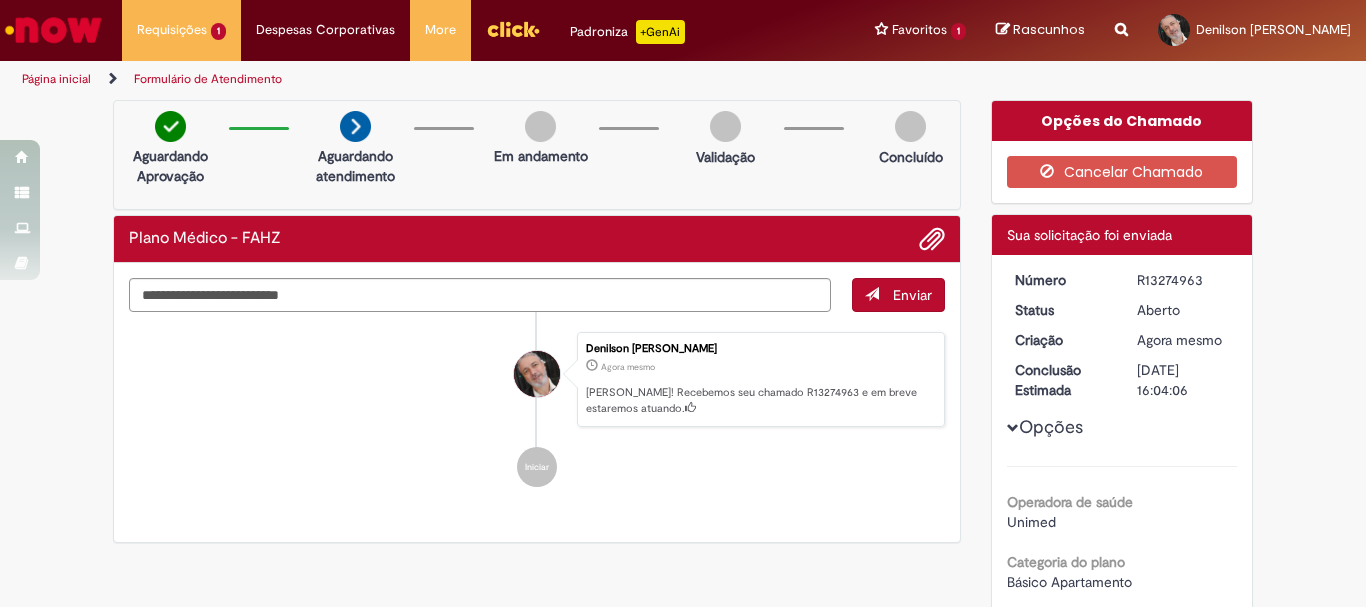 click on "Verificar Código de Barras
Aguardando Aprovação
Aguardando atendimento
Em andamento
Validação
Concluído
Plano Médico - FAHZ
Enviar
Denilson Donizeti Ferri
Agora mesmo Agora mesmo
Ola! Recebemos seu chamado R13274963 e em breve estaremos atuando.
Iniciar
Opções do Chamado
Cancelar Chamado" at bounding box center [683, 619] 